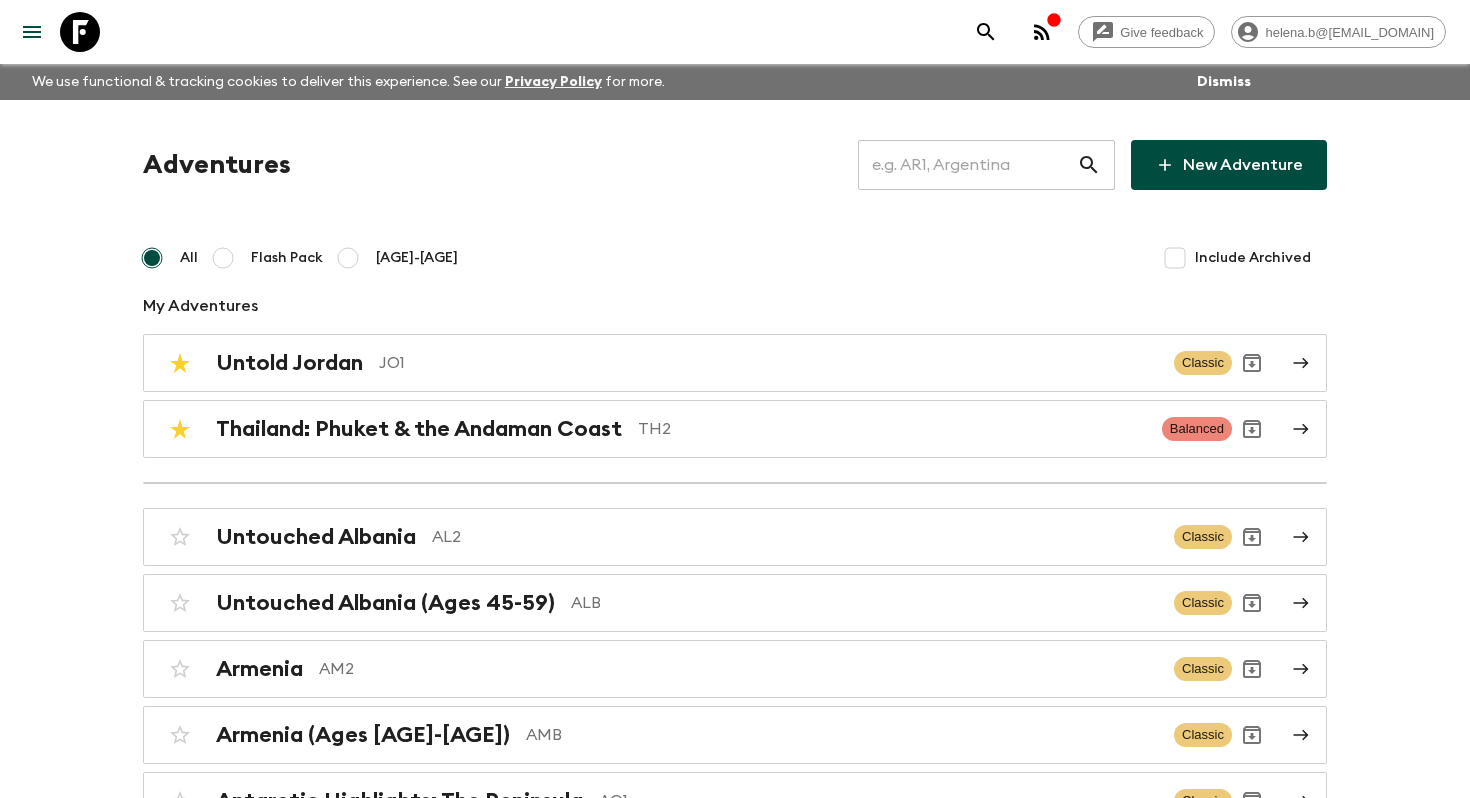 scroll, scrollTop: 1127, scrollLeft: 0, axis: vertical 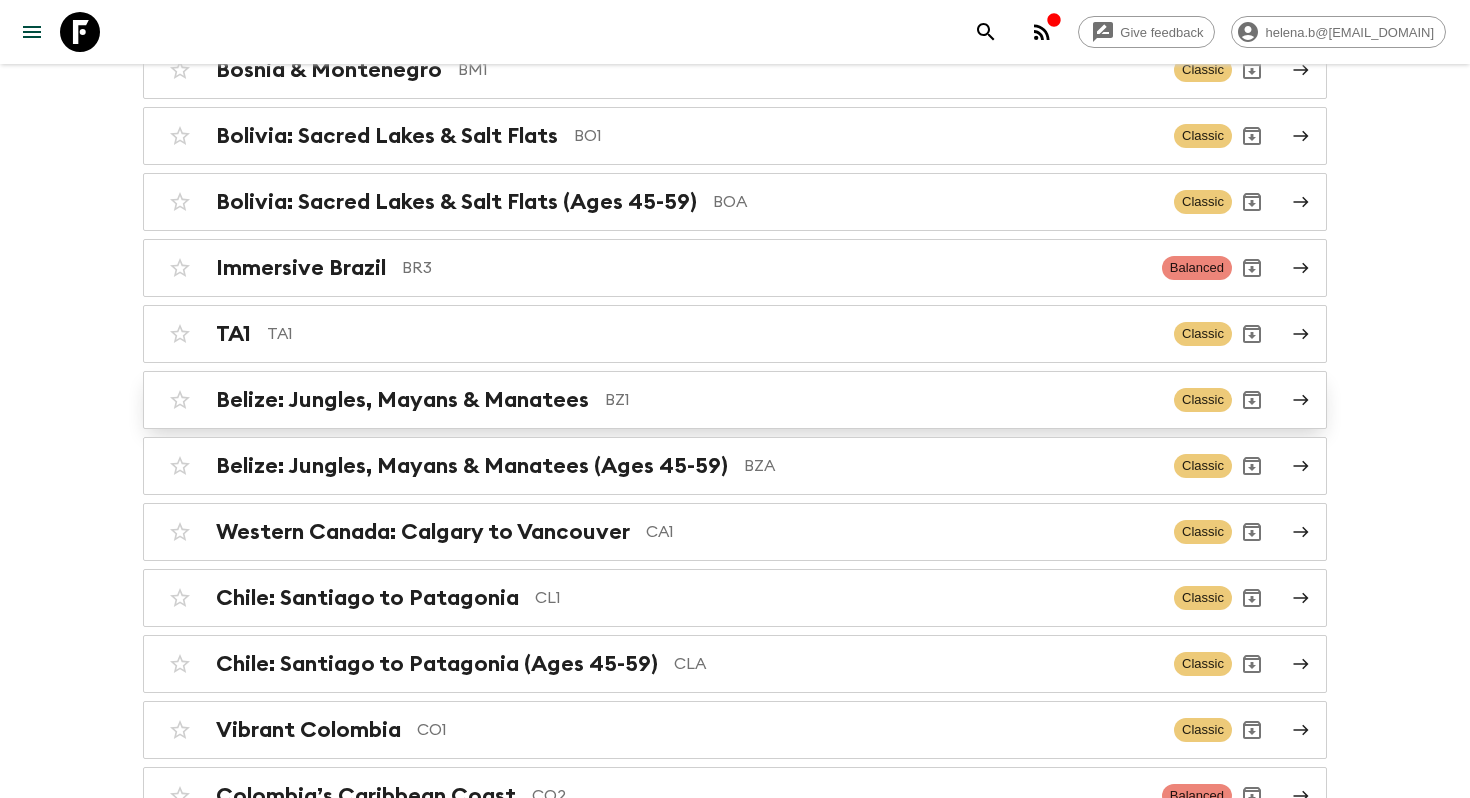 click on "Belize: Jungles, Mayans & Manatees BZ1 Classic" at bounding box center [696, 400] 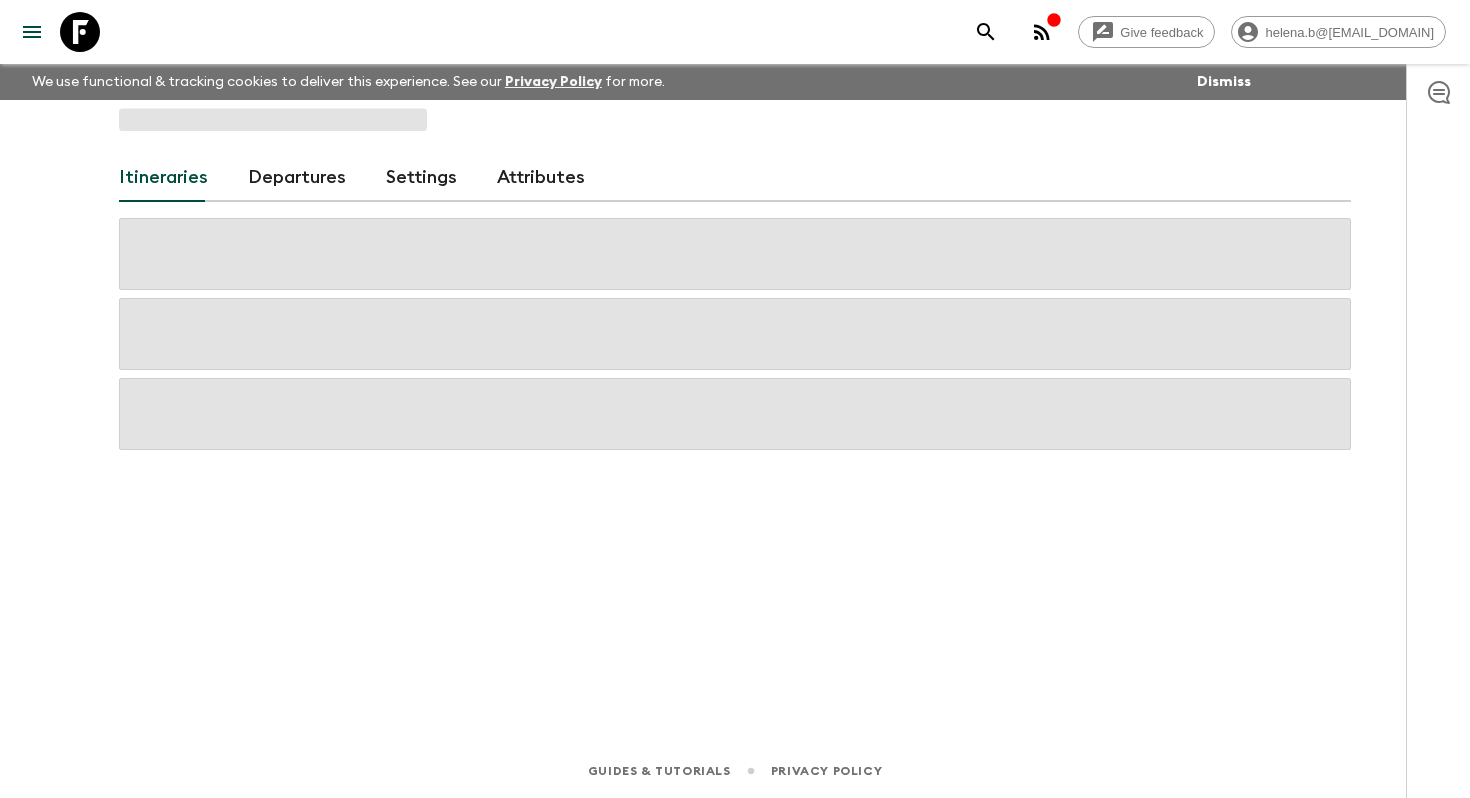 scroll, scrollTop: 0, scrollLeft: 0, axis: both 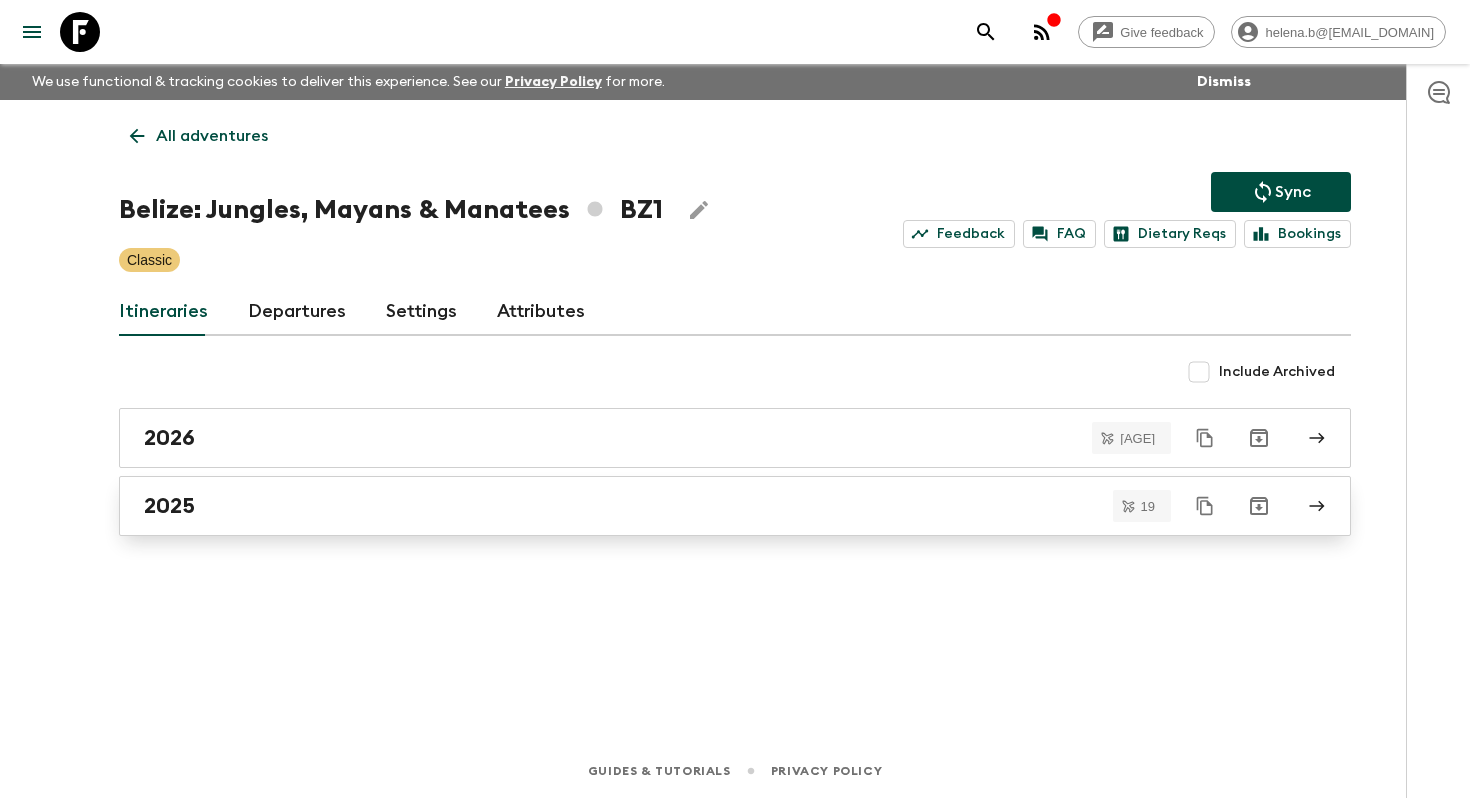 click on "2025" at bounding box center [716, 506] 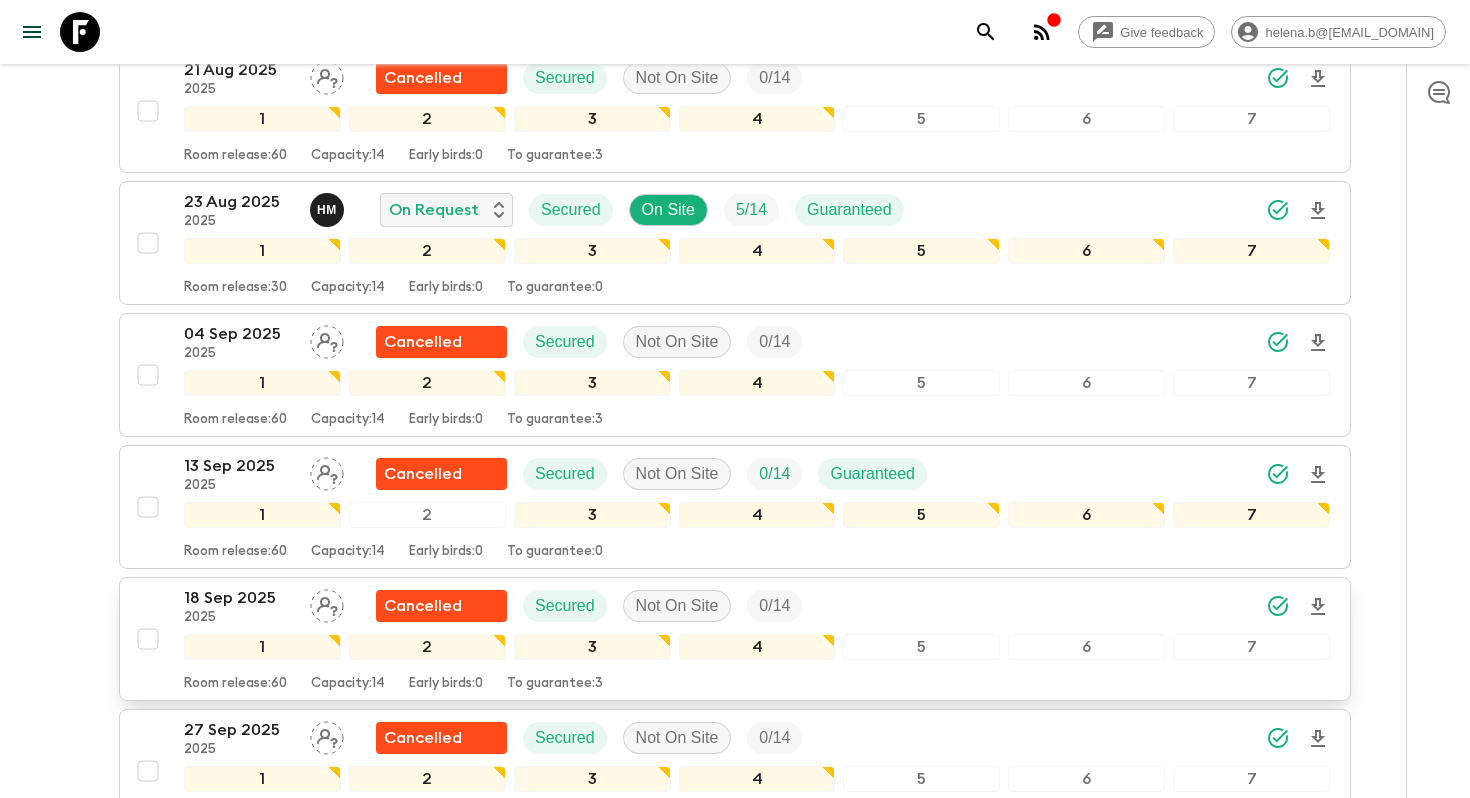 scroll, scrollTop: 642, scrollLeft: 0, axis: vertical 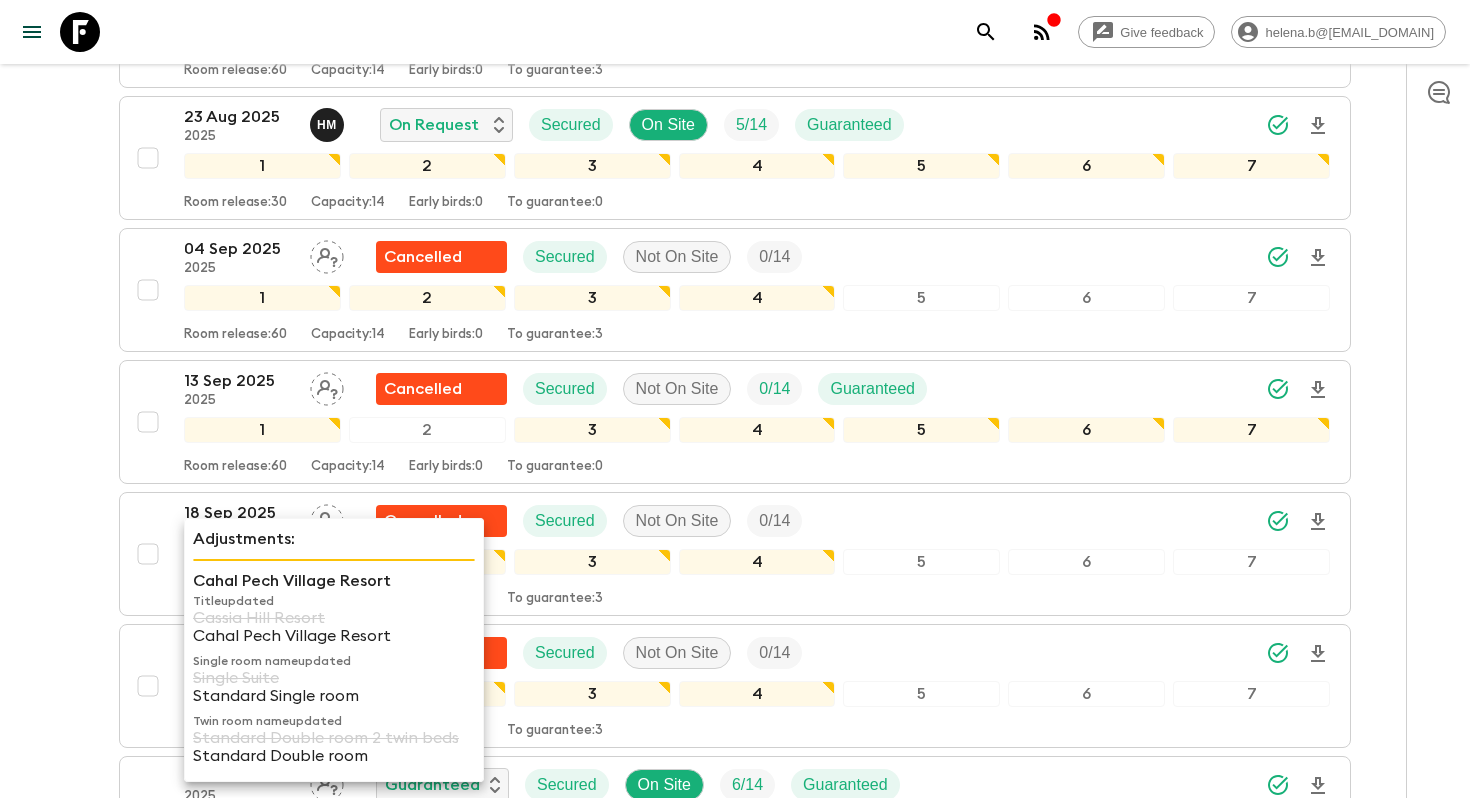click on "Give feedback helena.b@[EMAIL_DOMAIN] We use functional & tracking cookies to deliver this experience. See our Privacy Policy for more. Dismiss All itineraries Belize: Jungles, Mayans & Manatees (BZ1) [YEAR] Feedback FAQ Dietary Reqs Bookings Departures Itinerary Pack Leaders Cost Prices & Discounts Propose Departures Select All Bulk update Show Attention Required only Include Archived CSV Export [DAY] [MONTH] [YEAR] [YEAR] Cancelled Secured Not On Site 0 / 14 1 2 3 4 5 6 7 Room release: 60 Capacity: 14 Early birds: 0 To guarantee: 3 [DAY] [MONTH] [YEAR] [YEAR] Cancelled Secured Not On Site 0 / 14 1 2 3 4 5 6 7 Room release: 60 Capacity: 14 Early birds: 0 To guarantee: 3 [YEAR] H M On Request Secured On Site 5 / 14 Guaranteed 1 2 3 4 5 6 7 Room release: 30 Capacity: 14 Early birds: 0 To guarantee: 0 [DAY] [MONTH] [YEAR] [YEAR] Cancelled Secured Not On Site 0 / 14 Guaranteed 1 2 3 4 5 6 7 Room release: 60 Capacity: 14 Early birds: 0 To guarantee: 3 [DAY] [MONTH] [YEAR] [YEAR] Cancelled Secured Not On Site 0 / 14 Guaranteed 1 2 3 4 5 6 7 Room release: 60 Capacity: 14 Early birds: 0 To guarantee: 3" at bounding box center [735, 984] 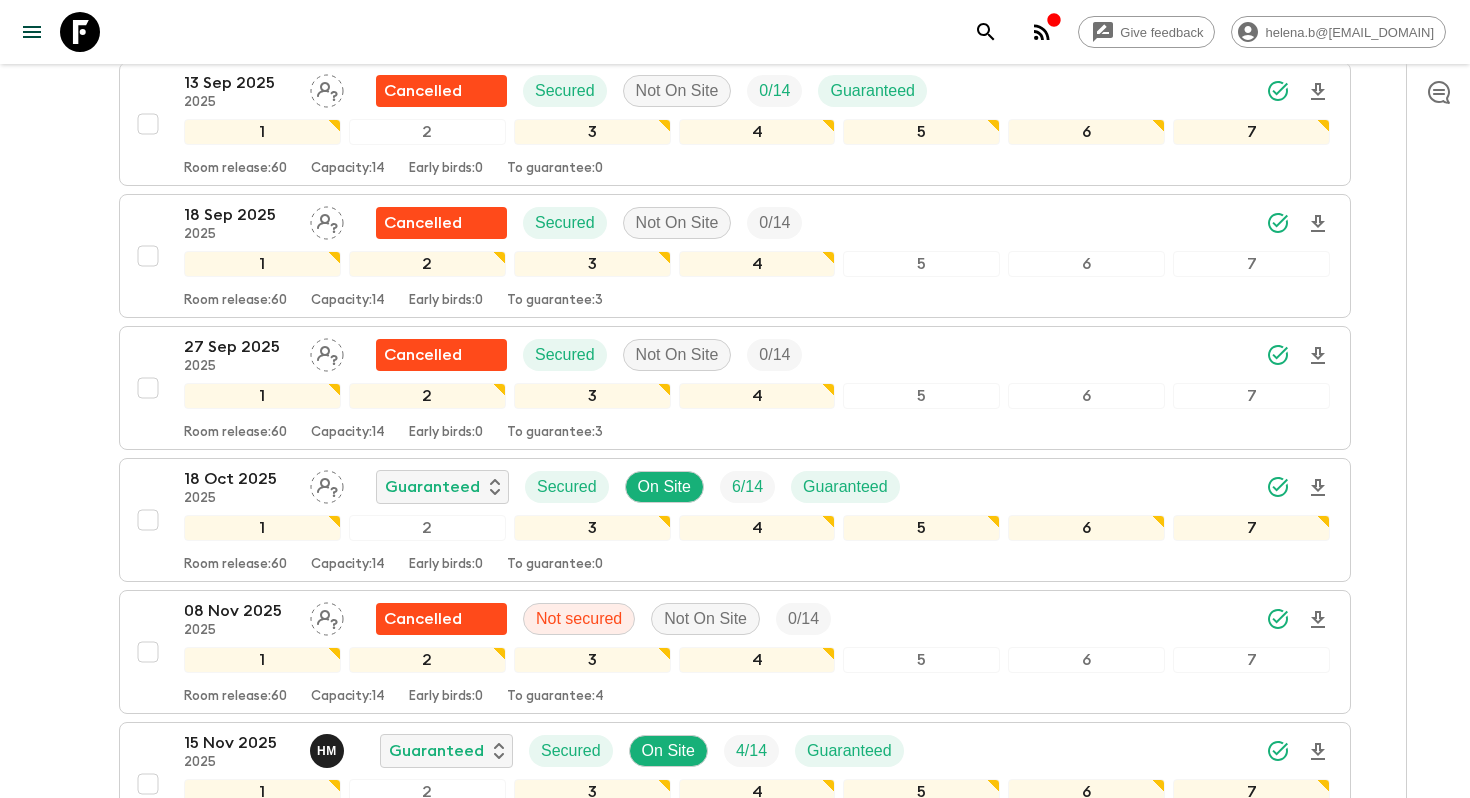 scroll, scrollTop: 1338, scrollLeft: 0, axis: vertical 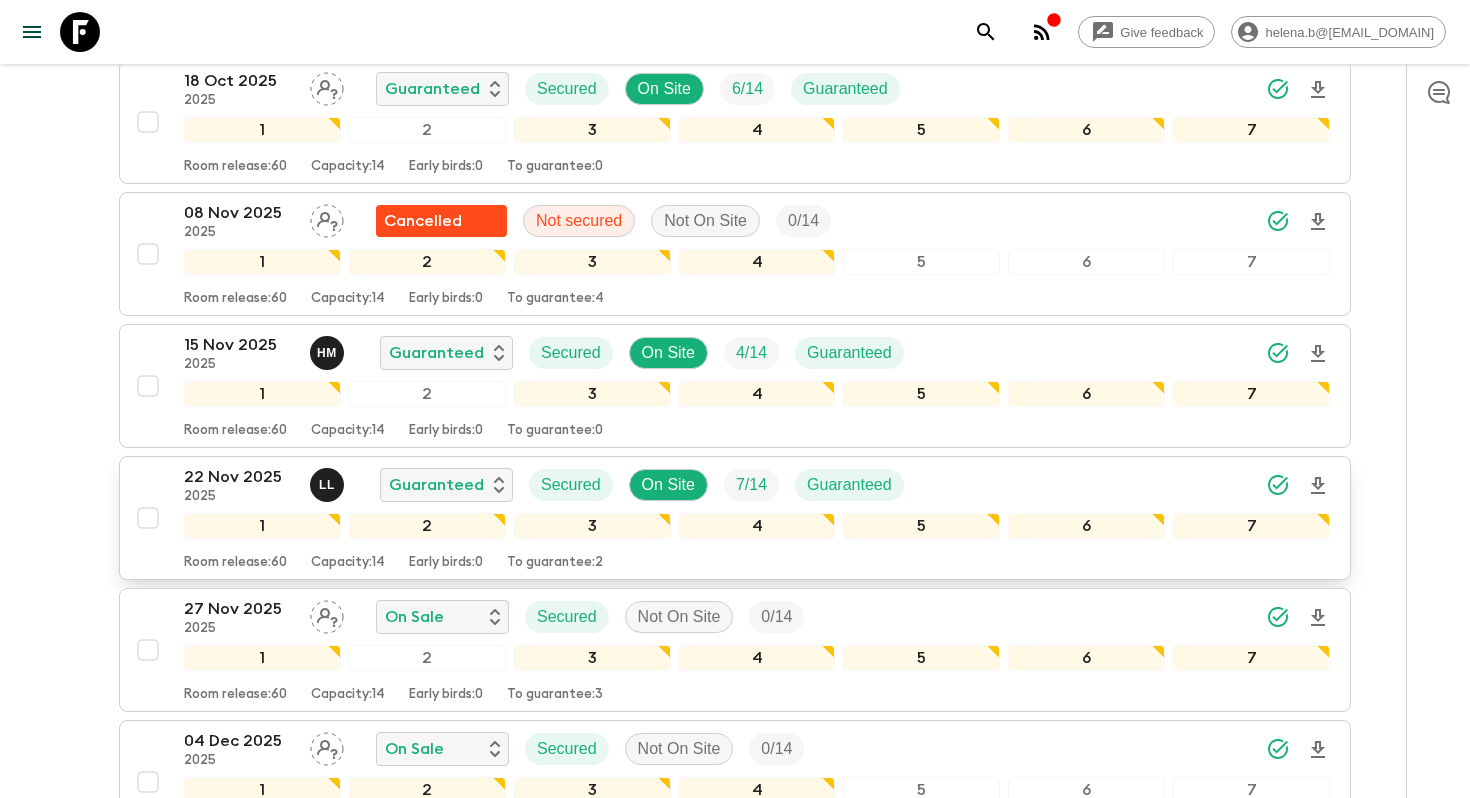 click on "22 Nov 2025" at bounding box center (239, 477) 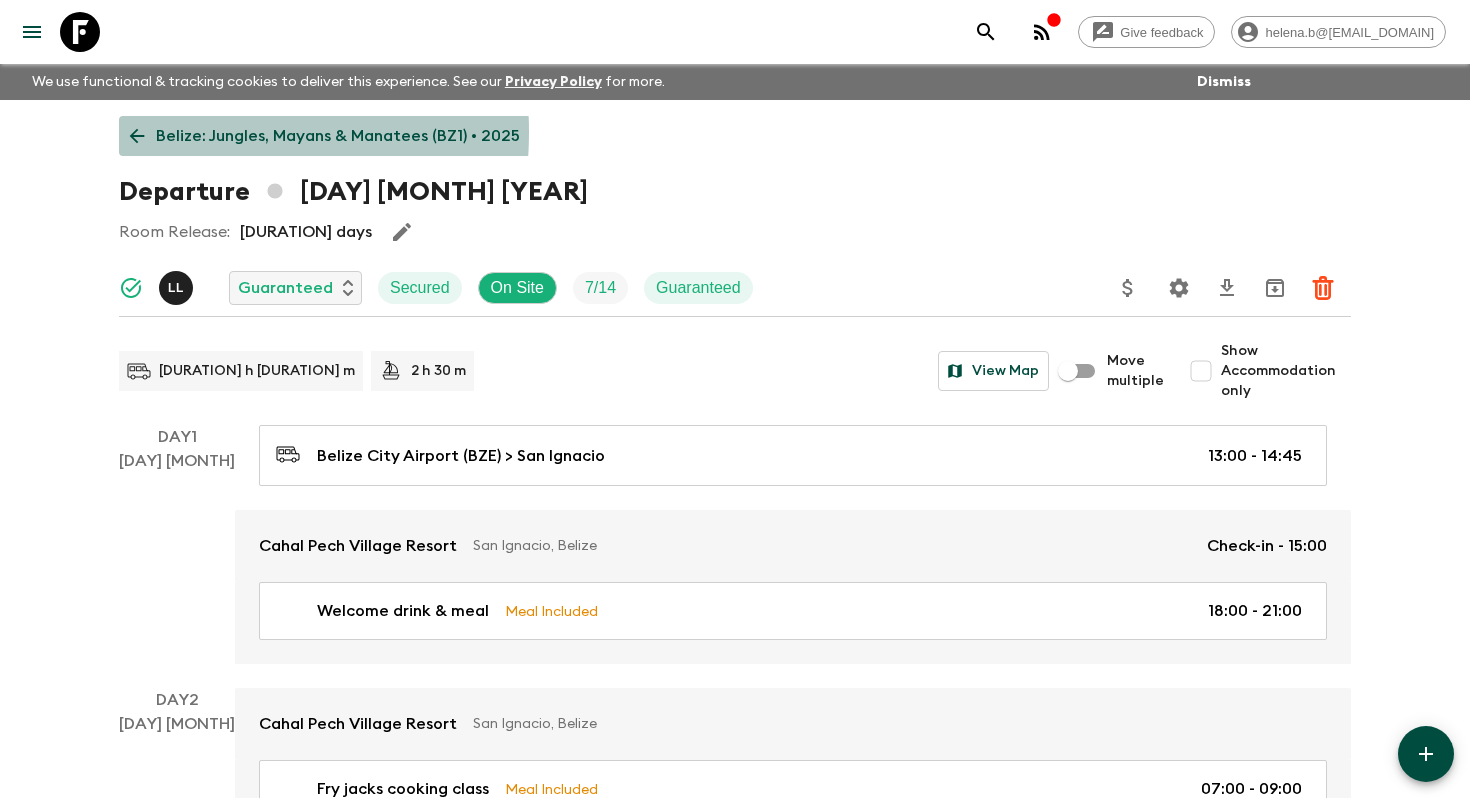 click 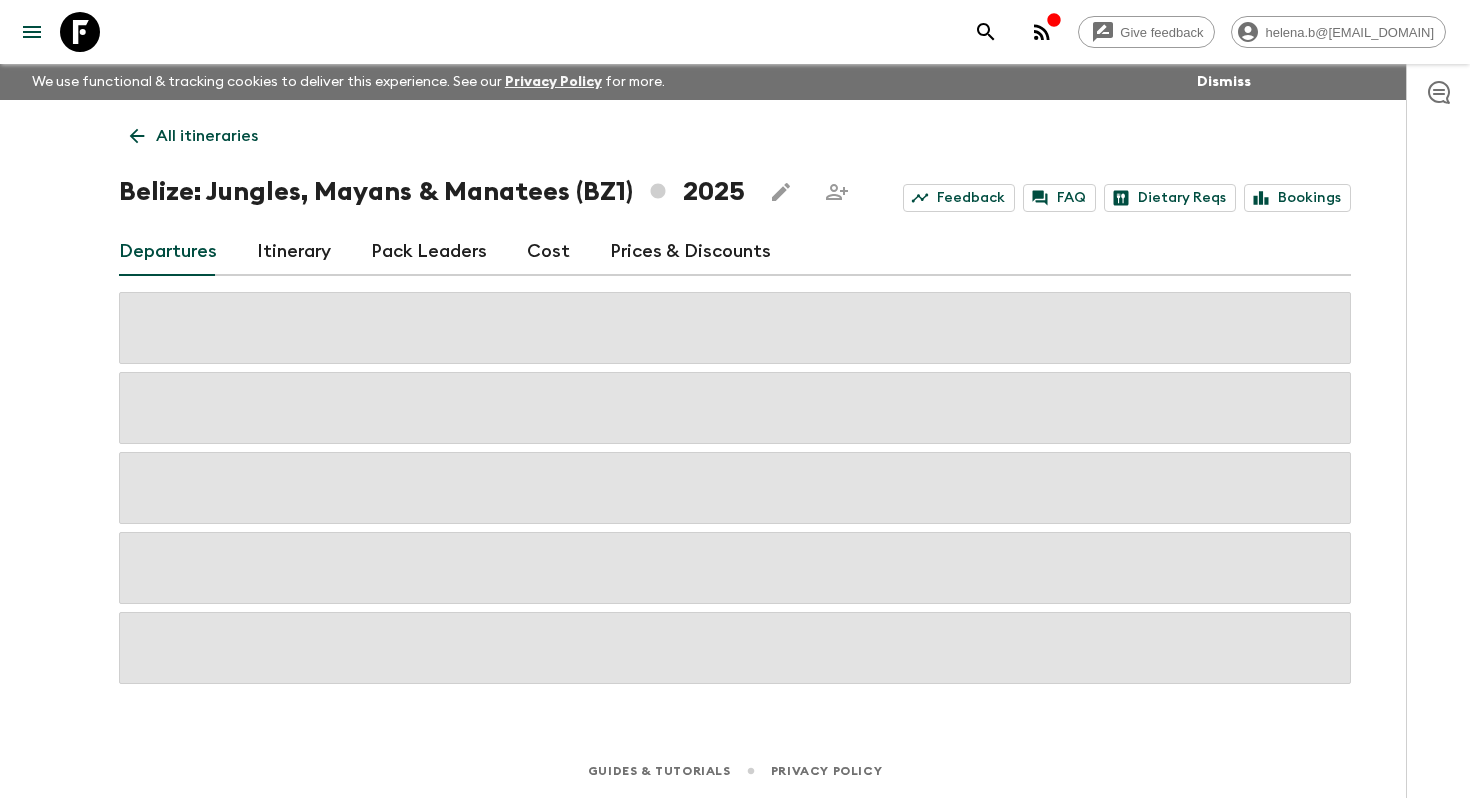 click on "Give feedback helena.b@[EMAIL_DOMAIN] We use functional & tracking cookies to deliver this experience. See our Privacy Policy for more. Dismiss All itineraries Belize: Jungles, Mayans & Manatees (BZ1) [YEAR] Feedback FAQ Dietary Reqs Bookings Departures Itinerary Pack Leaders Cost Prices & Discounts Guides & Tutorials Privacy Policy" at bounding box center (735, 399) 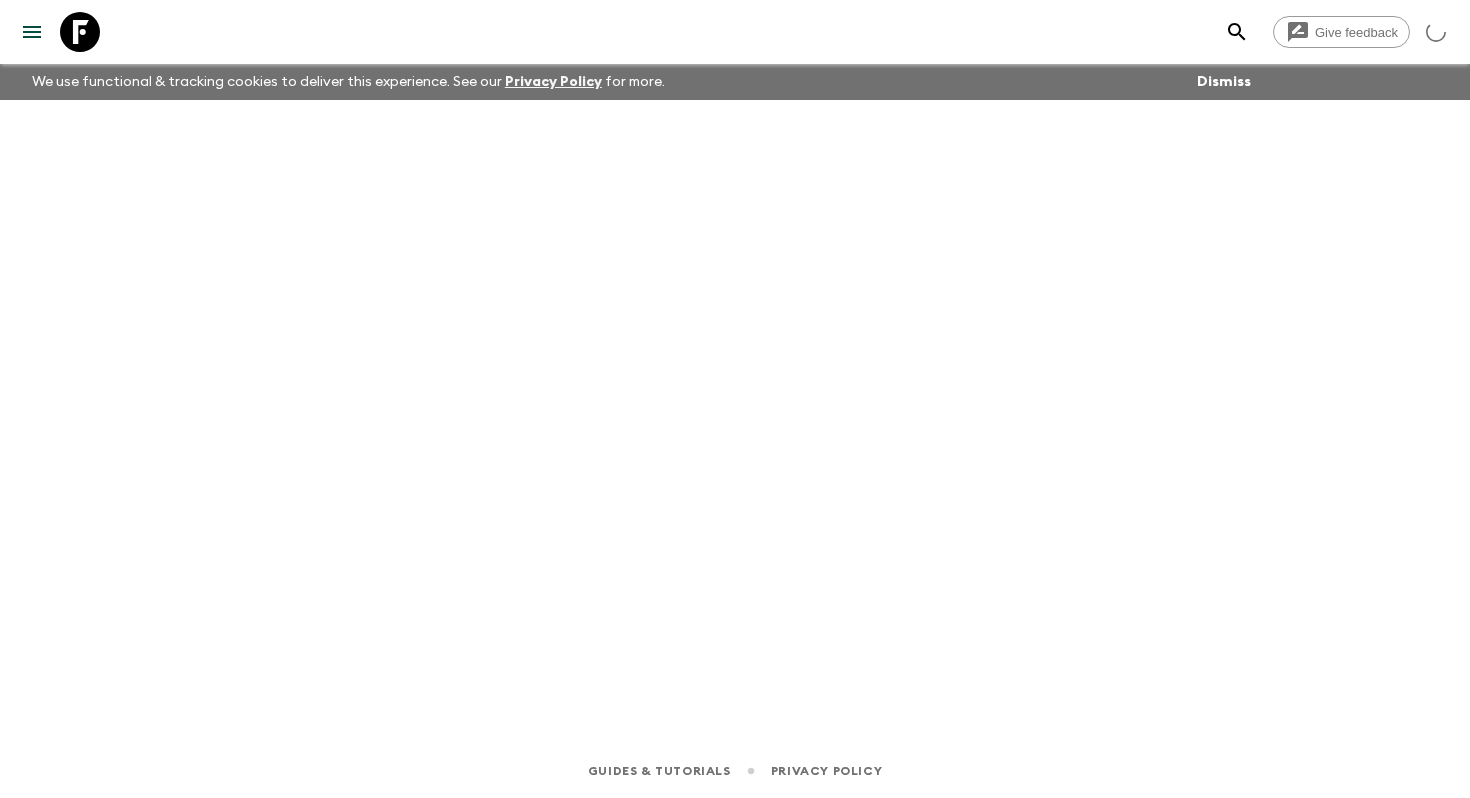 scroll, scrollTop: 0, scrollLeft: 0, axis: both 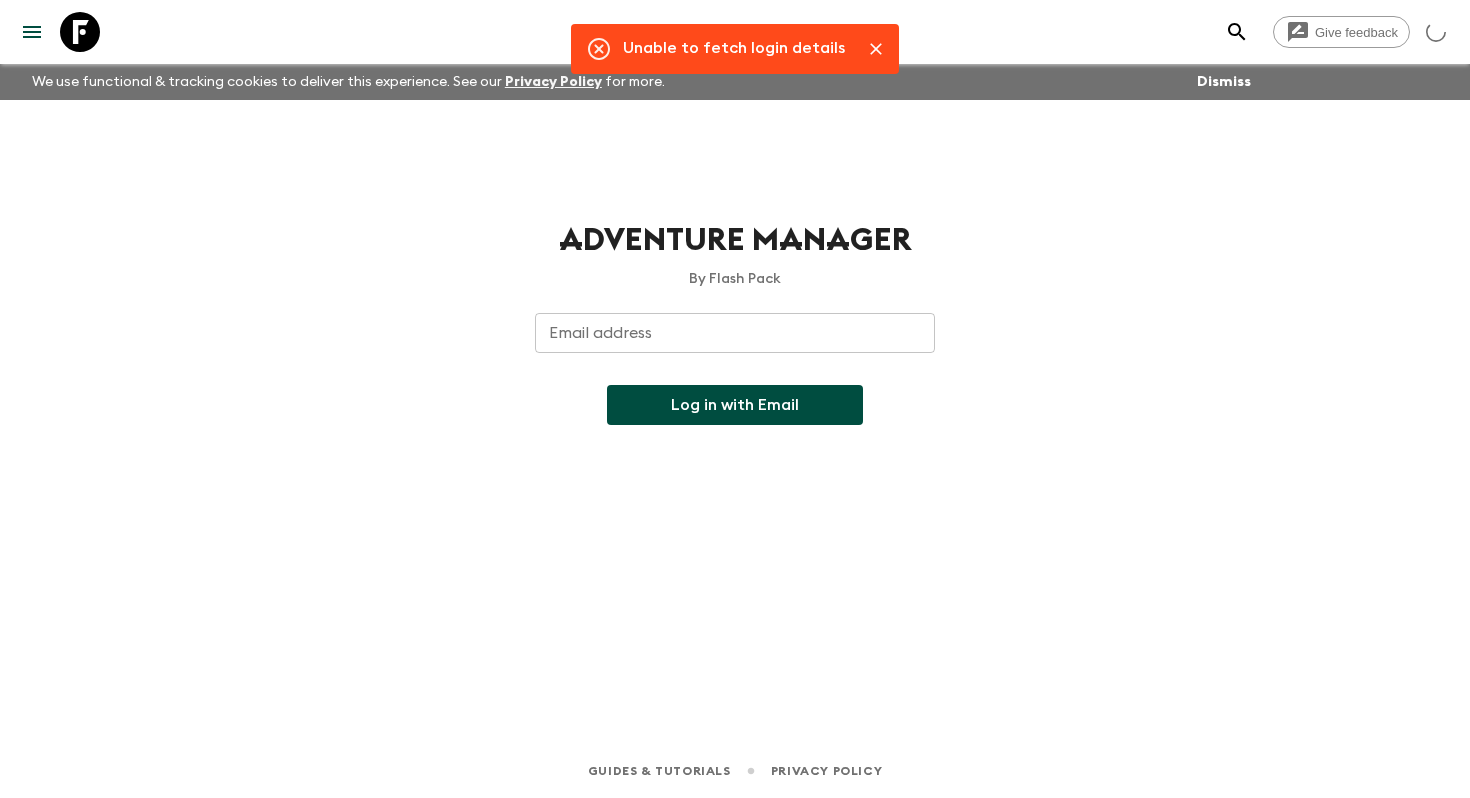 click on "Email address" at bounding box center (735, 333) 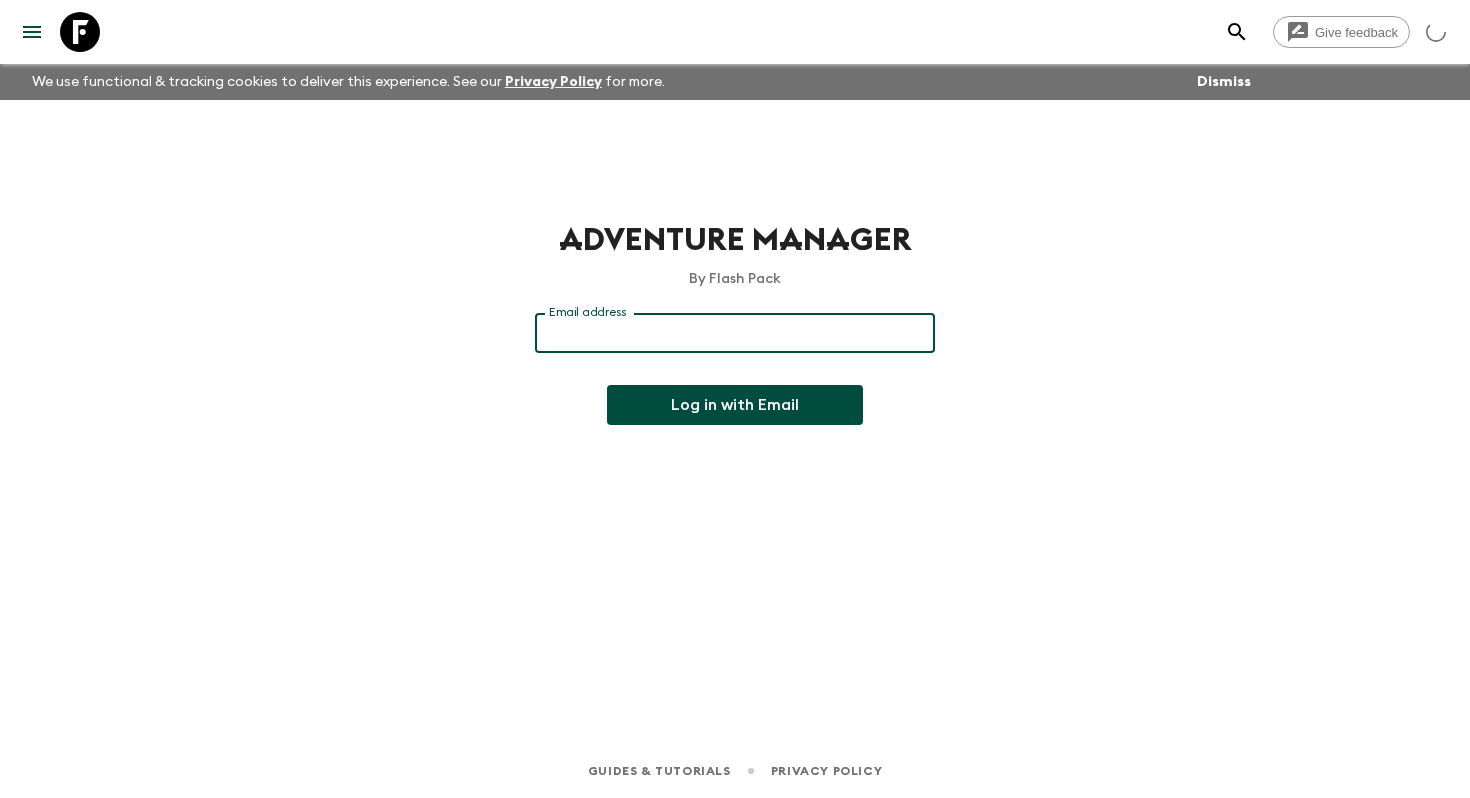 type on "[USERNAME]@[DOMAIN]" 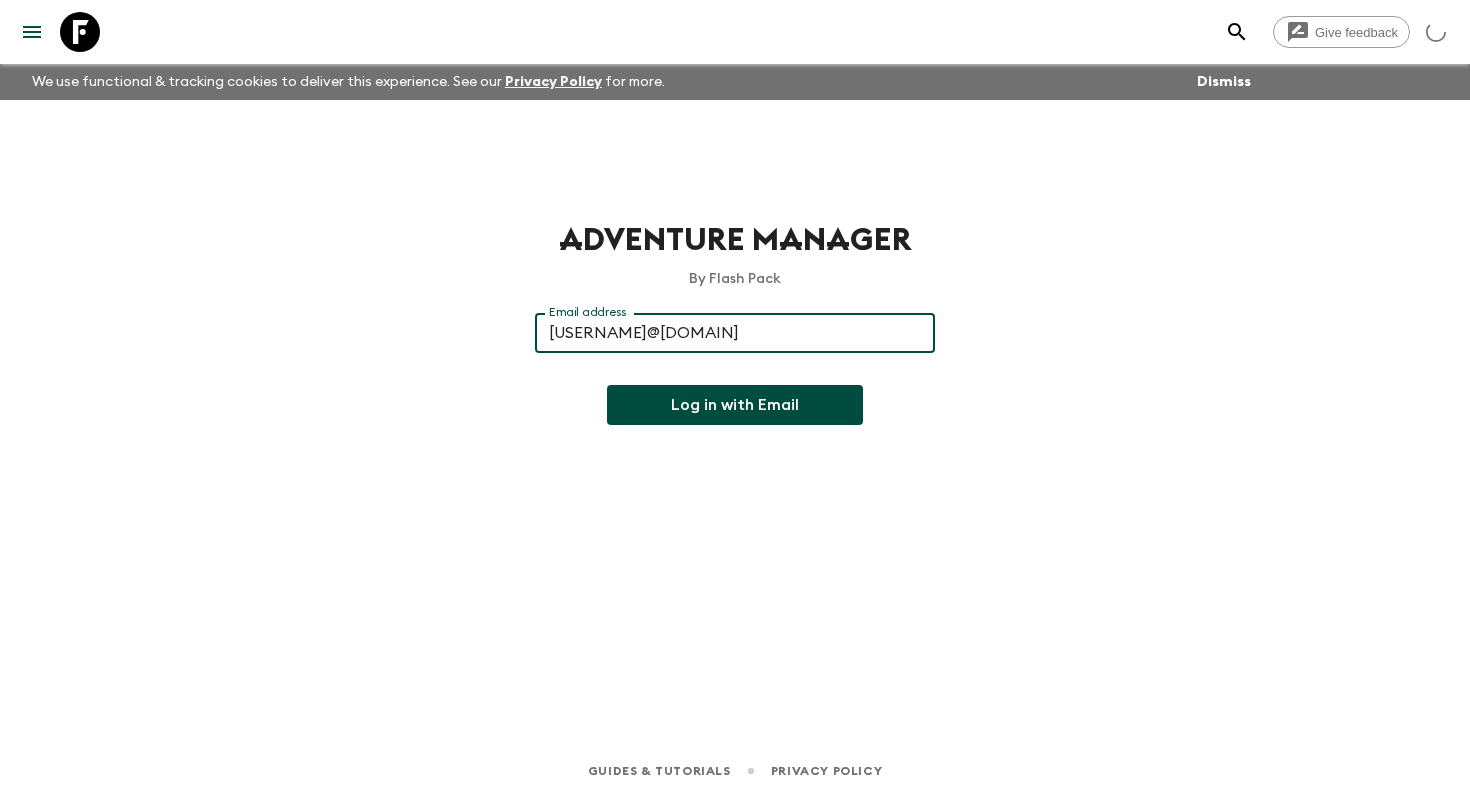 click on "Log in with Email" at bounding box center [735, 405] 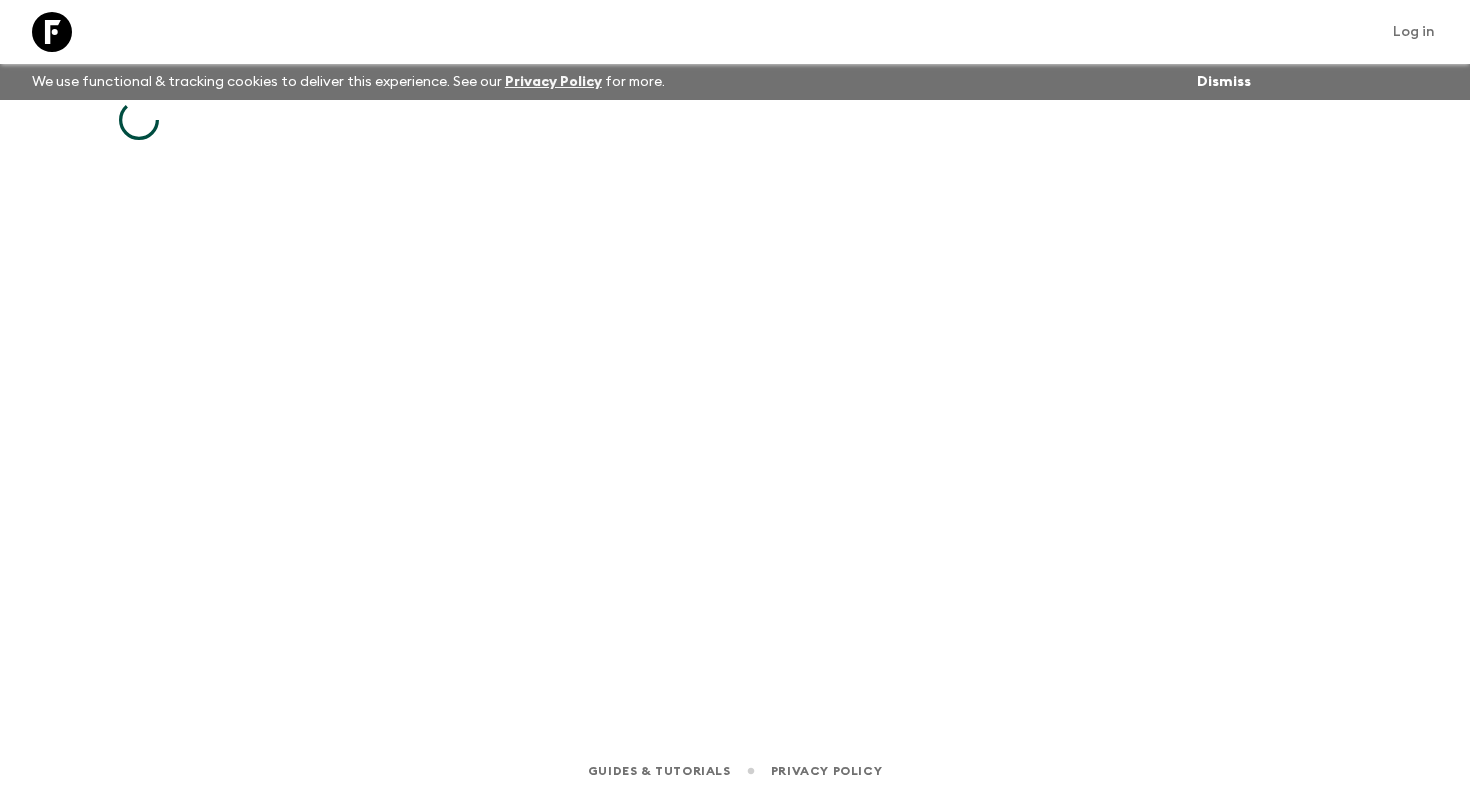 scroll, scrollTop: 0, scrollLeft: 0, axis: both 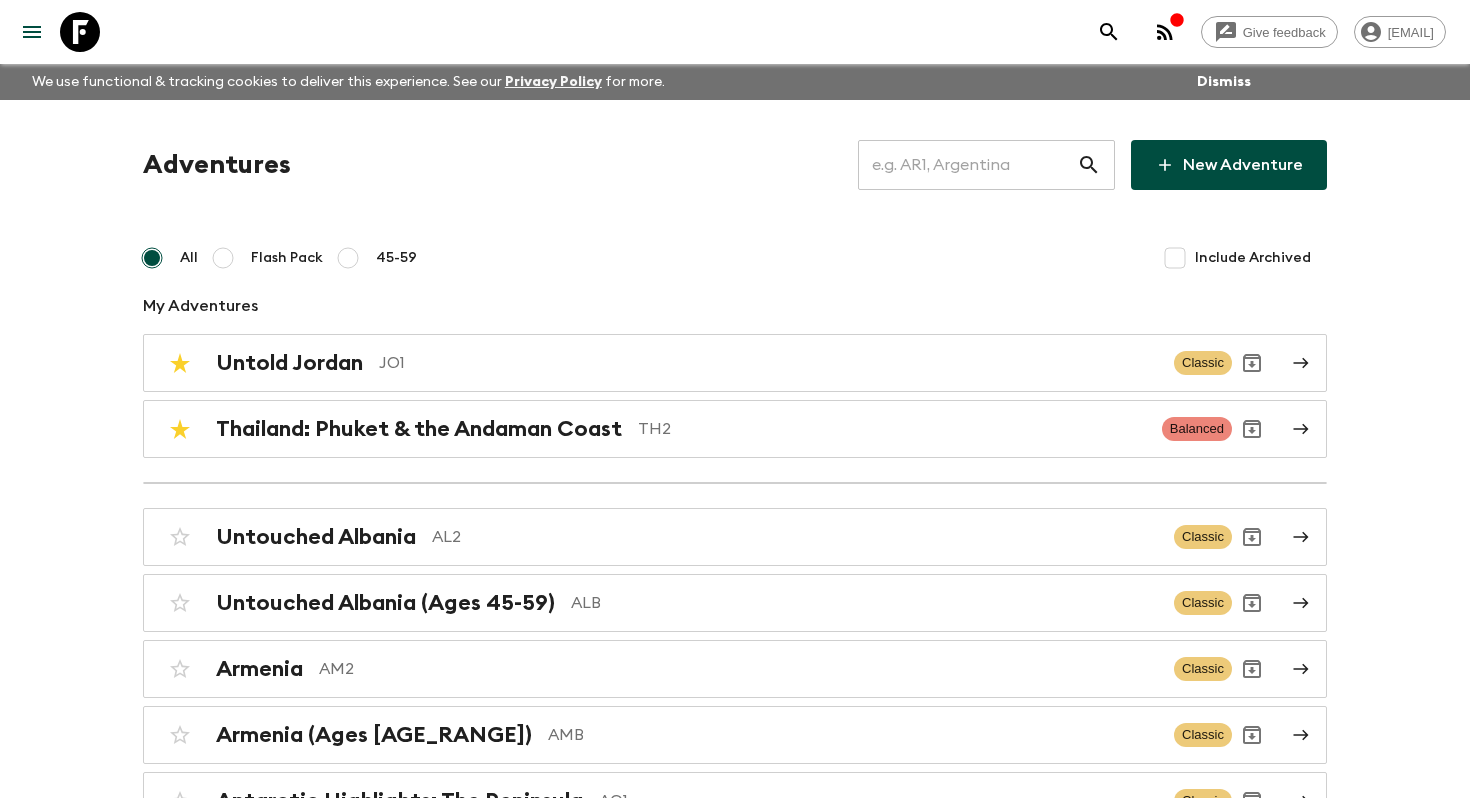 click on "Give feedback helena.b@flashpack.com We use functional & tracking cookies to deliver this experience. See our Privacy Policy for more. Dismiss Adventures ​ New Adventure All Flash Pack 45-59 Include Archived My Adventures Untold Jordan JO1 Classic Thailand: Phuket & the Andaman Coast TH2 Balanced Untouched Albania AL2 Classic Untouched Albania (Ages 45-59) ALB Classic Armenia  AM2 Classic Armenia (Ages 45-59) AMB Classic Antarctic Highlights: The Peninsula AQ1 Classic Antarctic Highlights: The Peninsula (Ages 45-59) AQA Classic Ultimate Argentina AR1 Classic Argentina & Brazil AB2 Classic Argentina & Brazil (Ages 45-59) ABB Classic East Coast Australia: Sydney, Byron & Beyond AU1 Classic Bosnia & Montenegro BM1 Classic Bolivia: Sacred Lakes & Salt Flats BO1 Classic Bolivia: Sacred Lakes & Salt Flats (Ages 45-59) BOA Classic Immersive Brazil BR3 Balanced TA1 TA1 Classic Belize: Jungles, Mayans & Manatees BZ1 Classic Belize: Jungles, Mayans & Manatees (Ages 45-59) BZA Classic CA1 Classic CL1 Classic CLA CO1" at bounding box center (735, 4925) 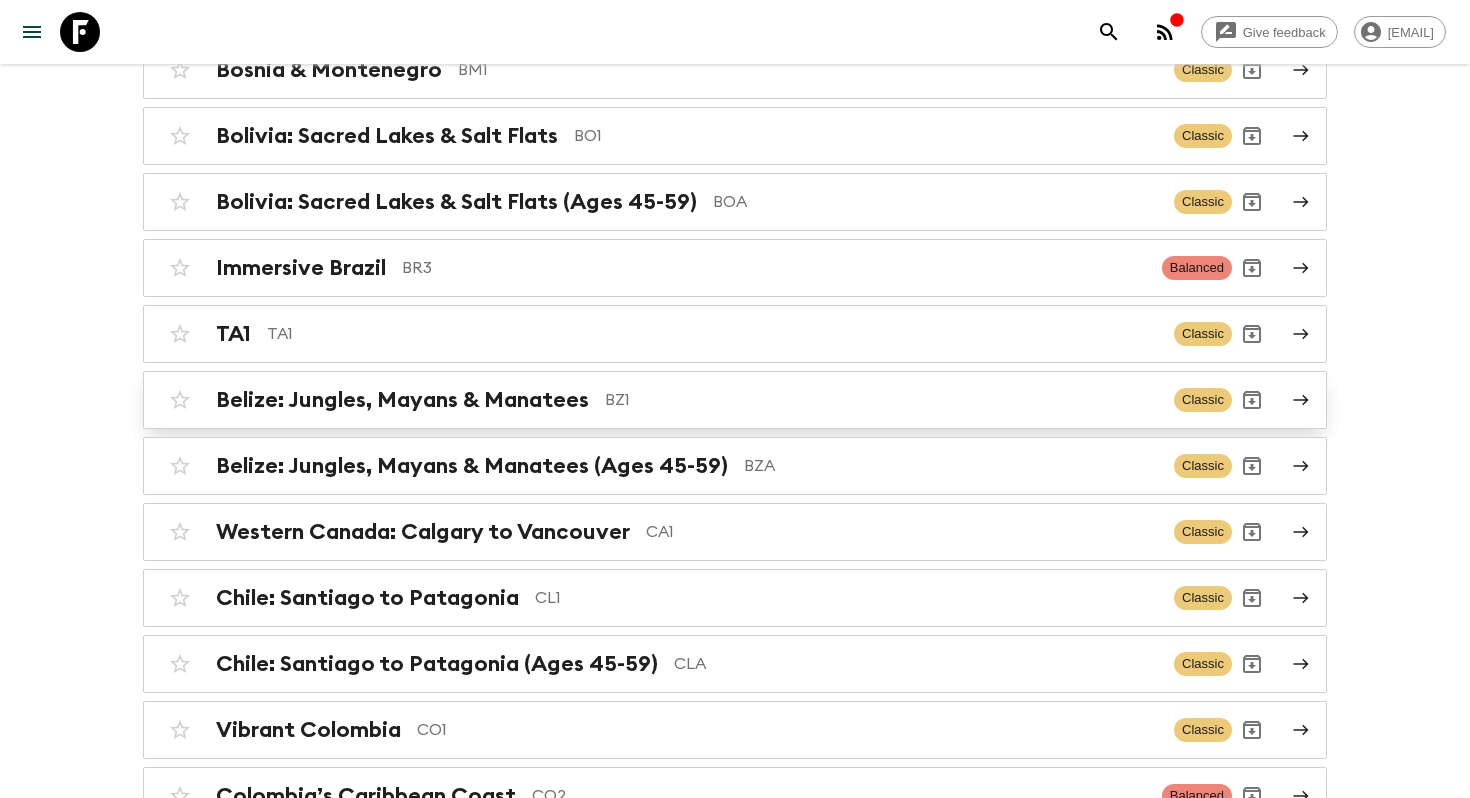click on "Belize: Jungles, Mayans & Manatees BZ1 Classic" at bounding box center (696, 400) 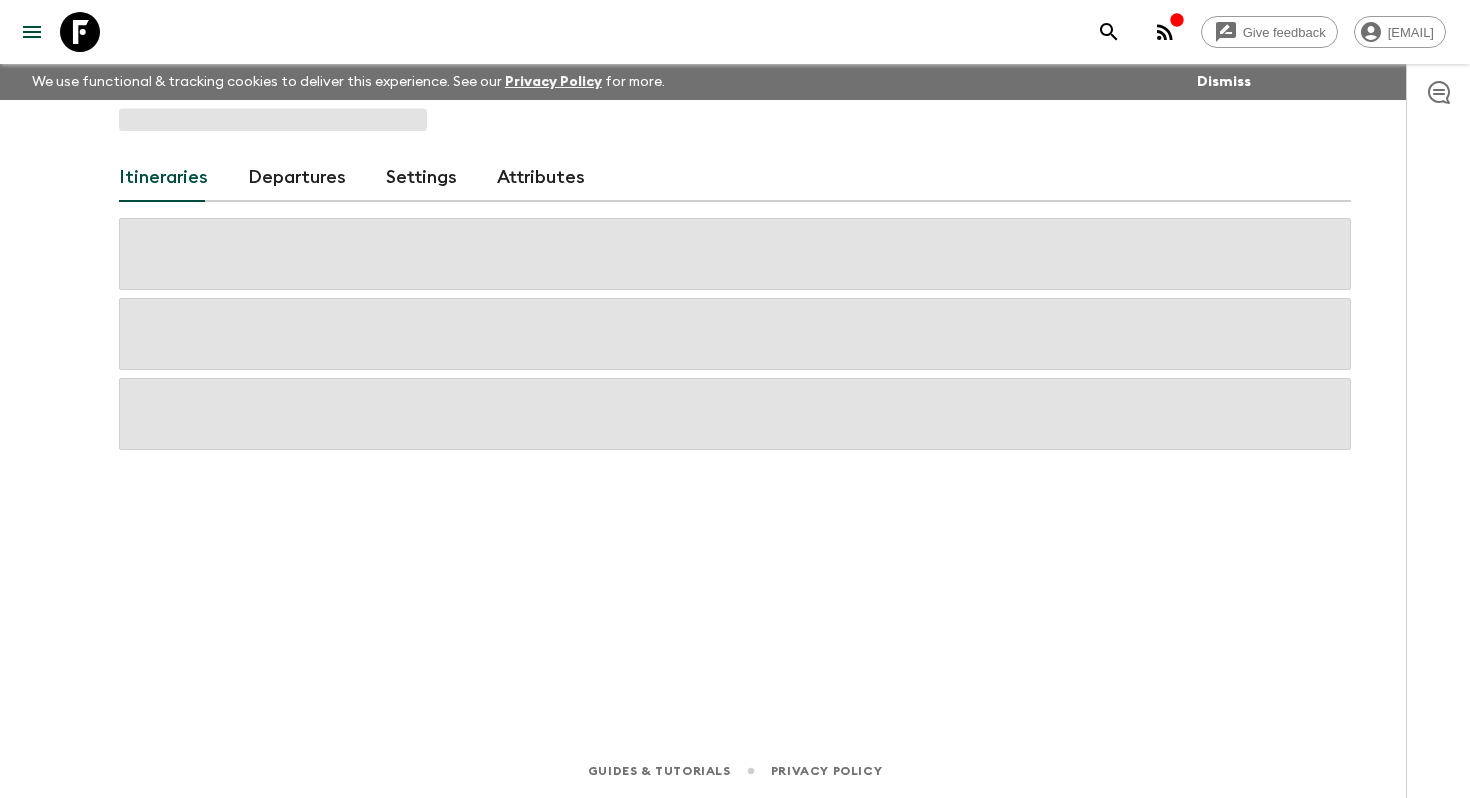 scroll, scrollTop: 0, scrollLeft: 0, axis: both 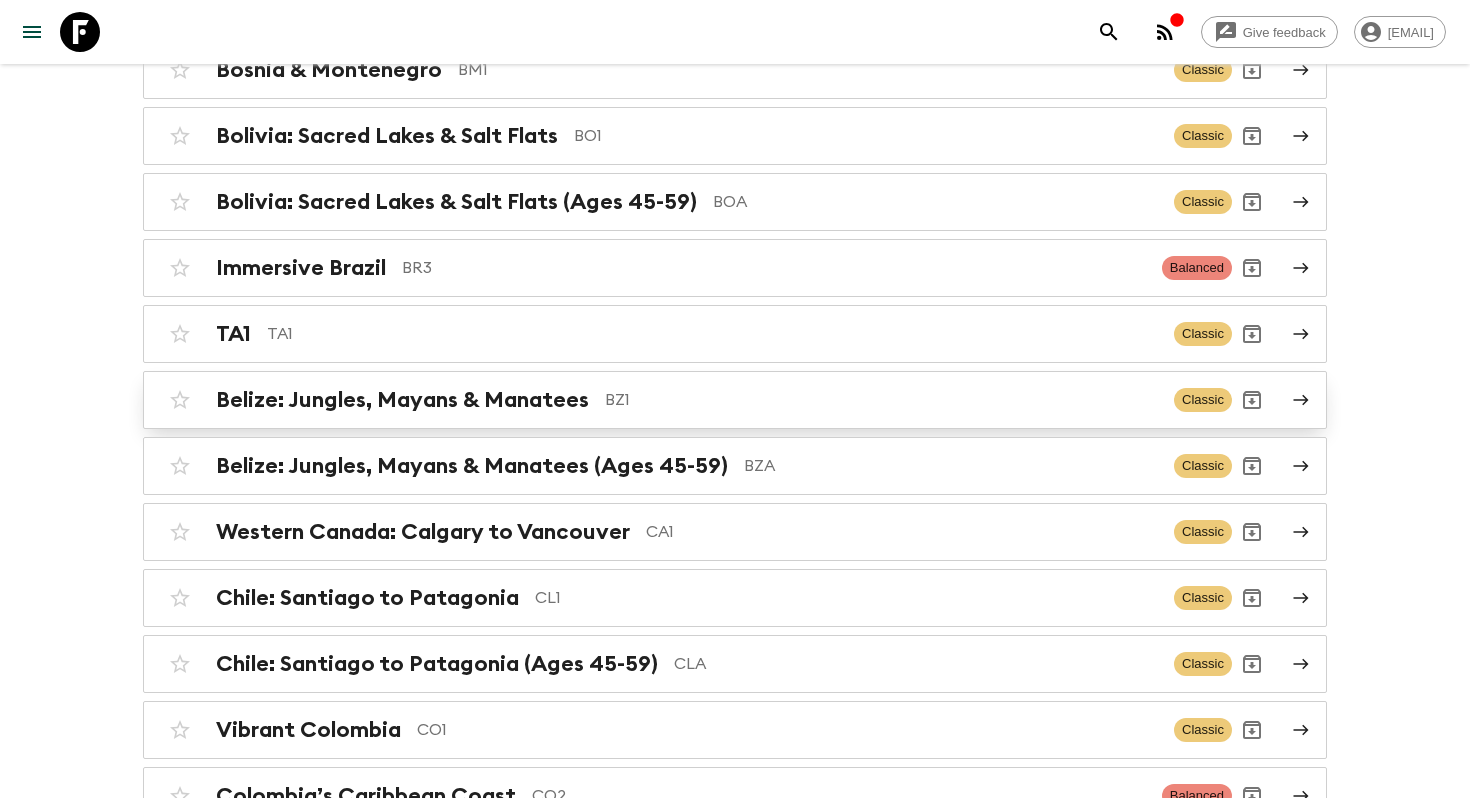 click on "Belize: Jungles, Mayans & Manatees" at bounding box center [402, 400] 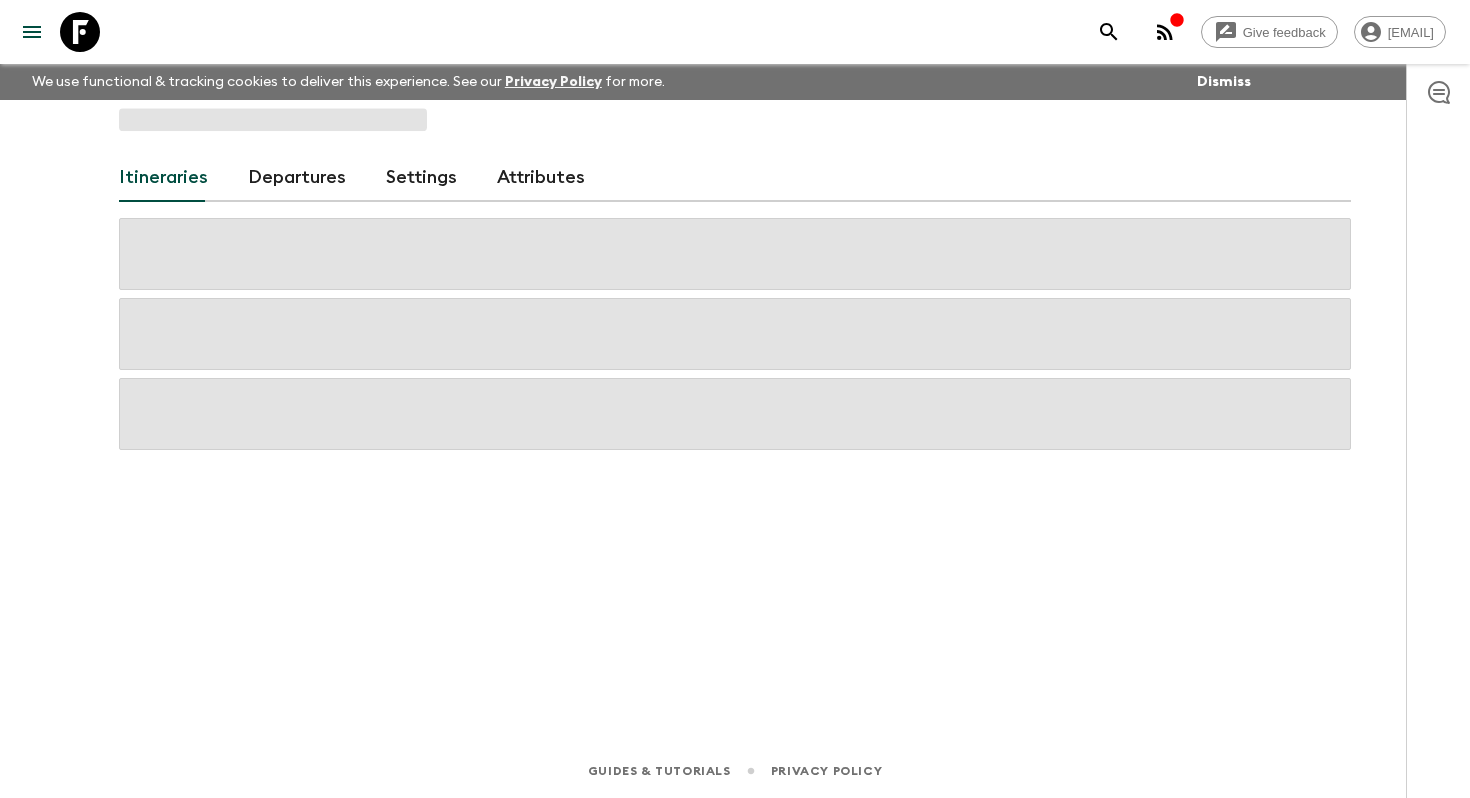 scroll, scrollTop: 0, scrollLeft: 0, axis: both 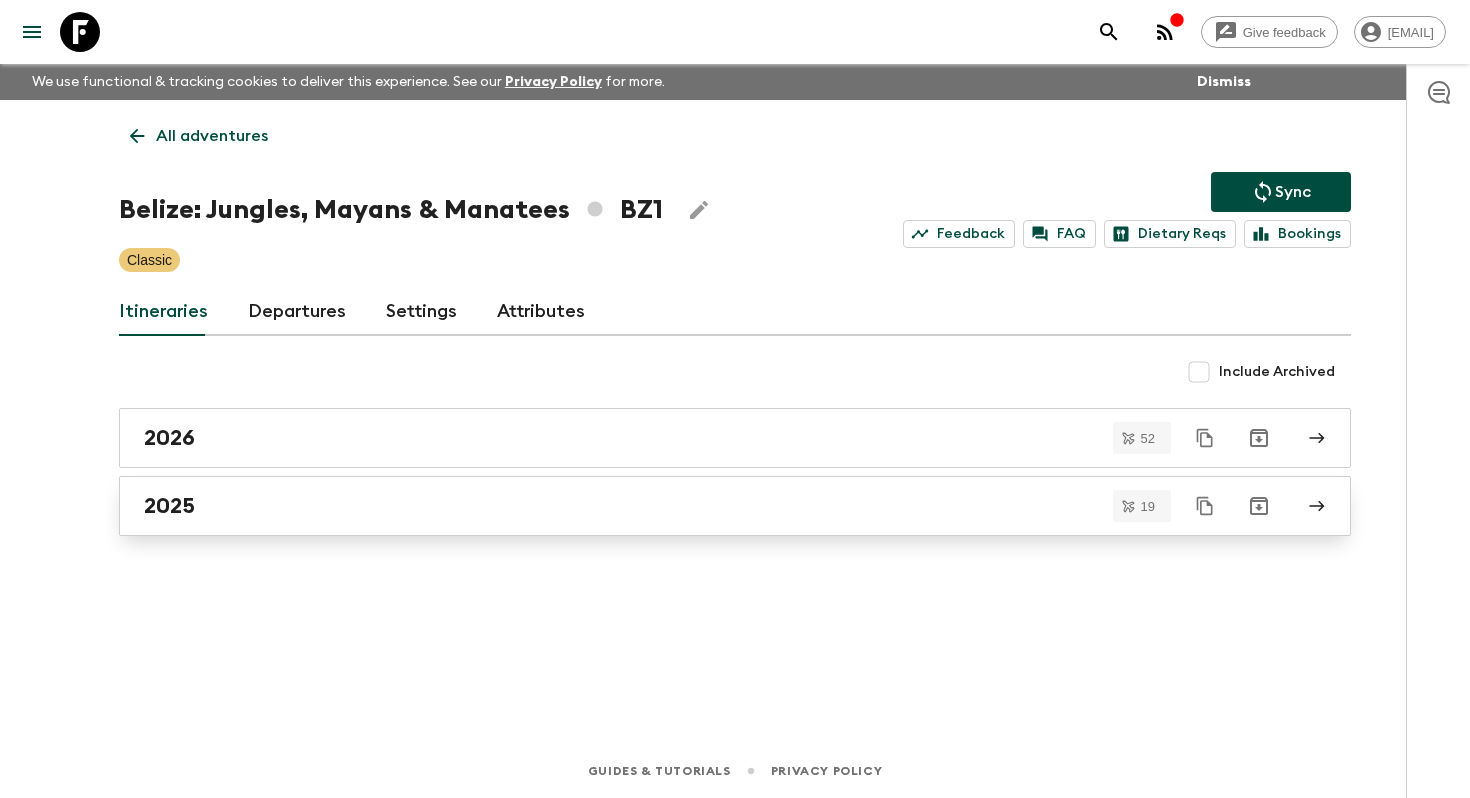 click on "2025" at bounding box center (169, 506) 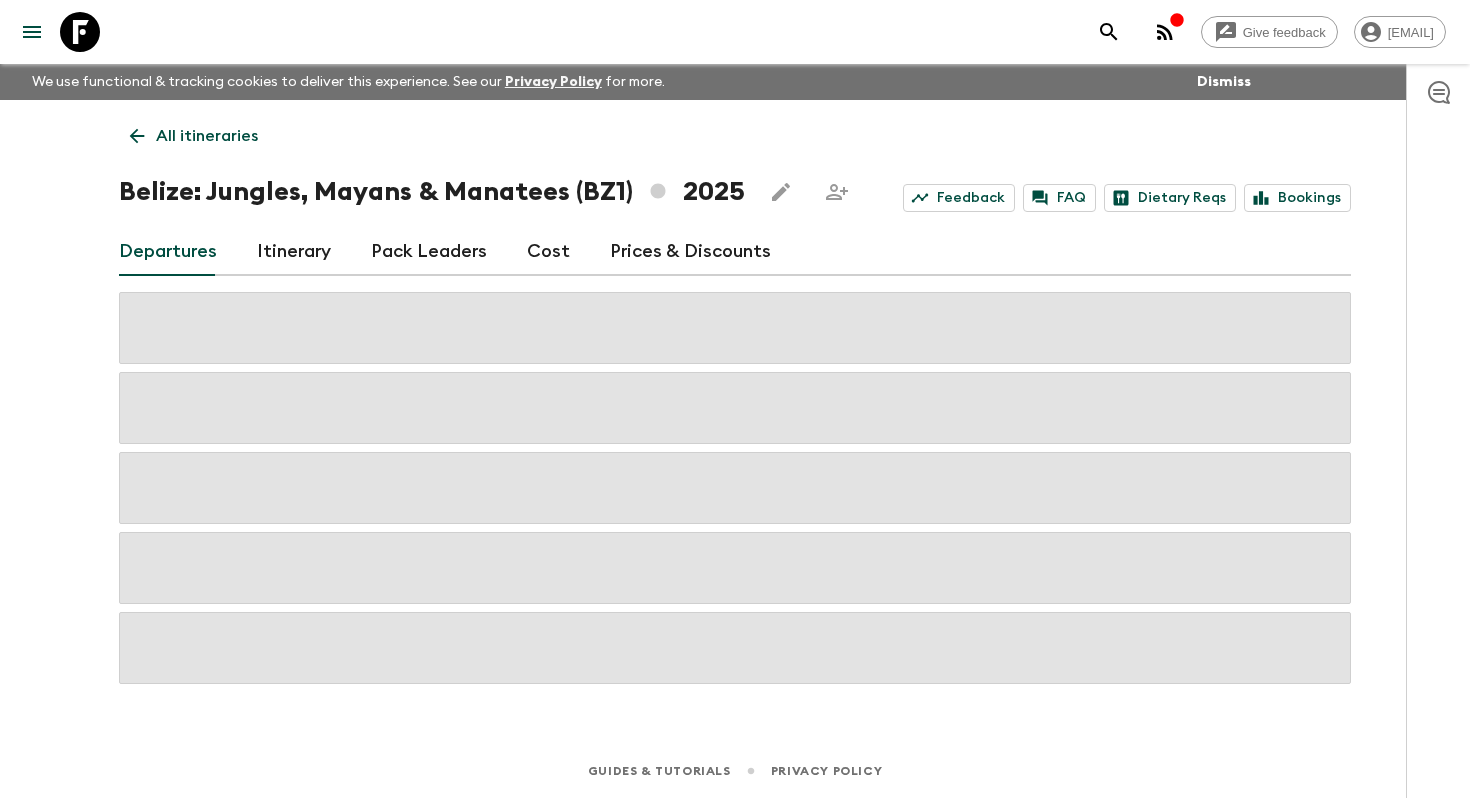 click on "Give feedback helena.b@[EMAIL_DOMAIN] We use functional & tracking cookies to deliver this experience. See our Privacy Policy for more. Dismiss All itineraries Belize: Jungles, Mayans & Manatees (BZ1) [YEAR] Feedback FAQ Dietary Reqs Bookings Departures Itinerary Pack Leaders Cost Prices & Discounts Guides & Tutorials Privacy Policy" at bounding box center (735, 399) 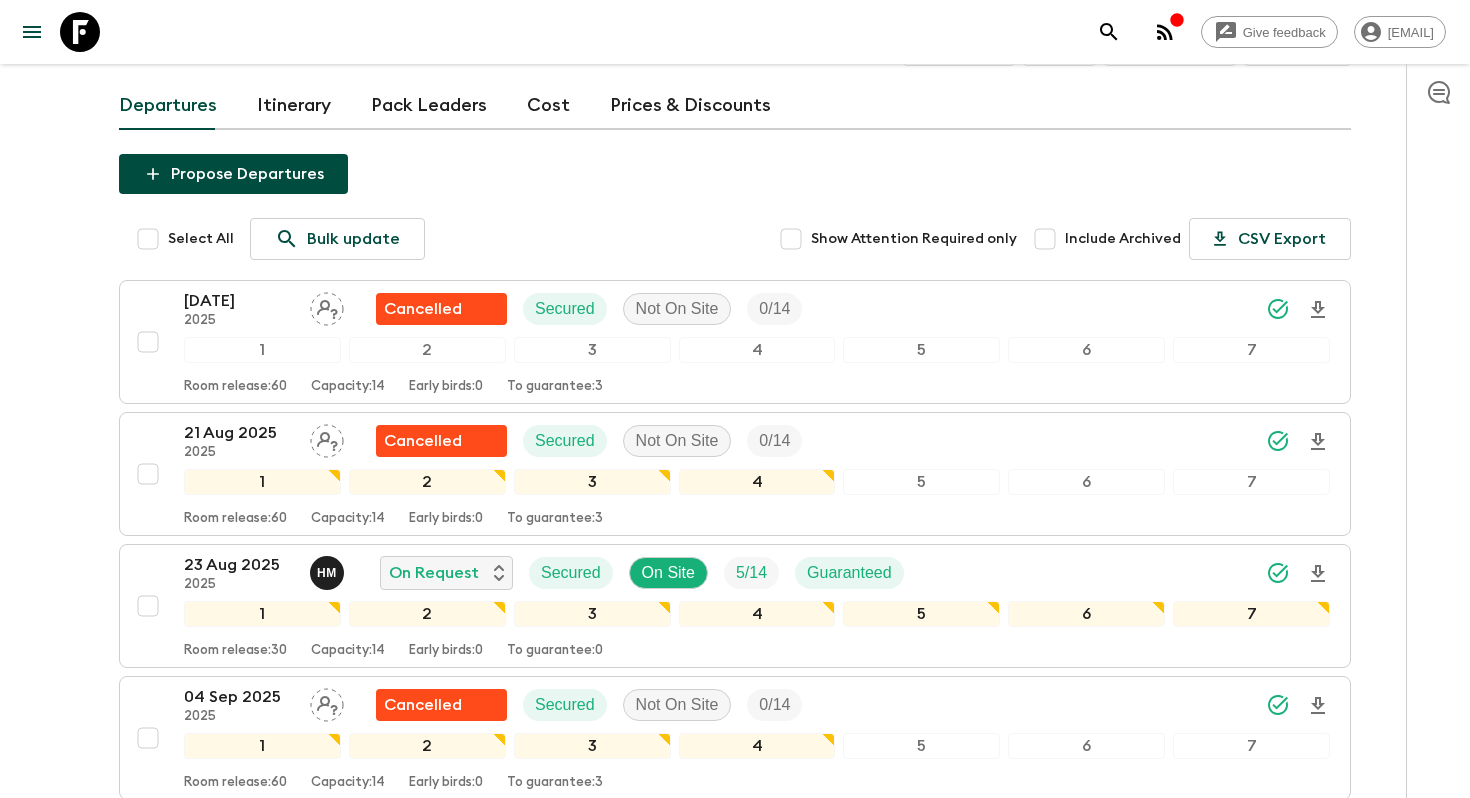 scroll, scrollTop: 185, scrollLeft: 0, axis: vertical 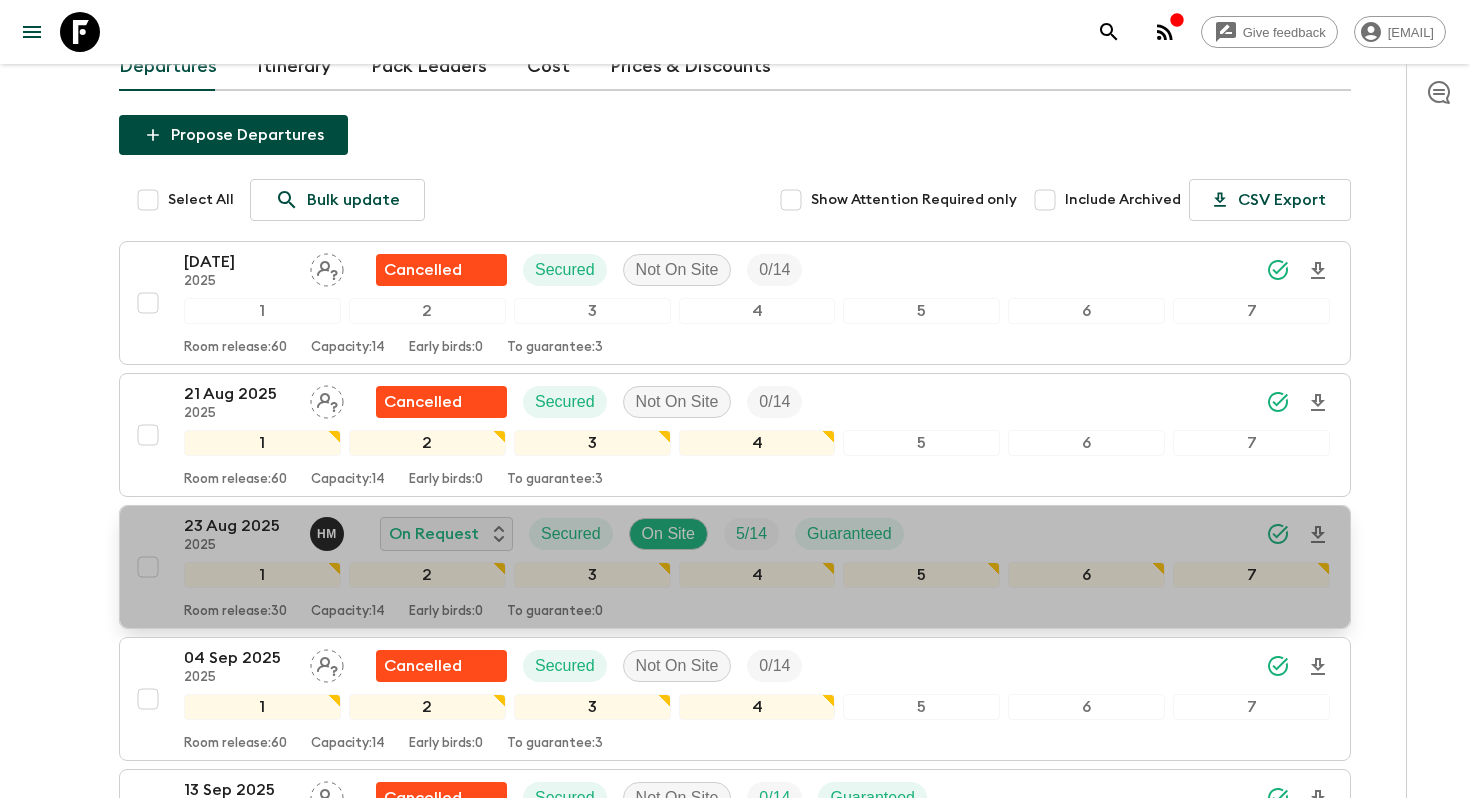 click on "23 Aug 2025" at bounding box center (239, 526) 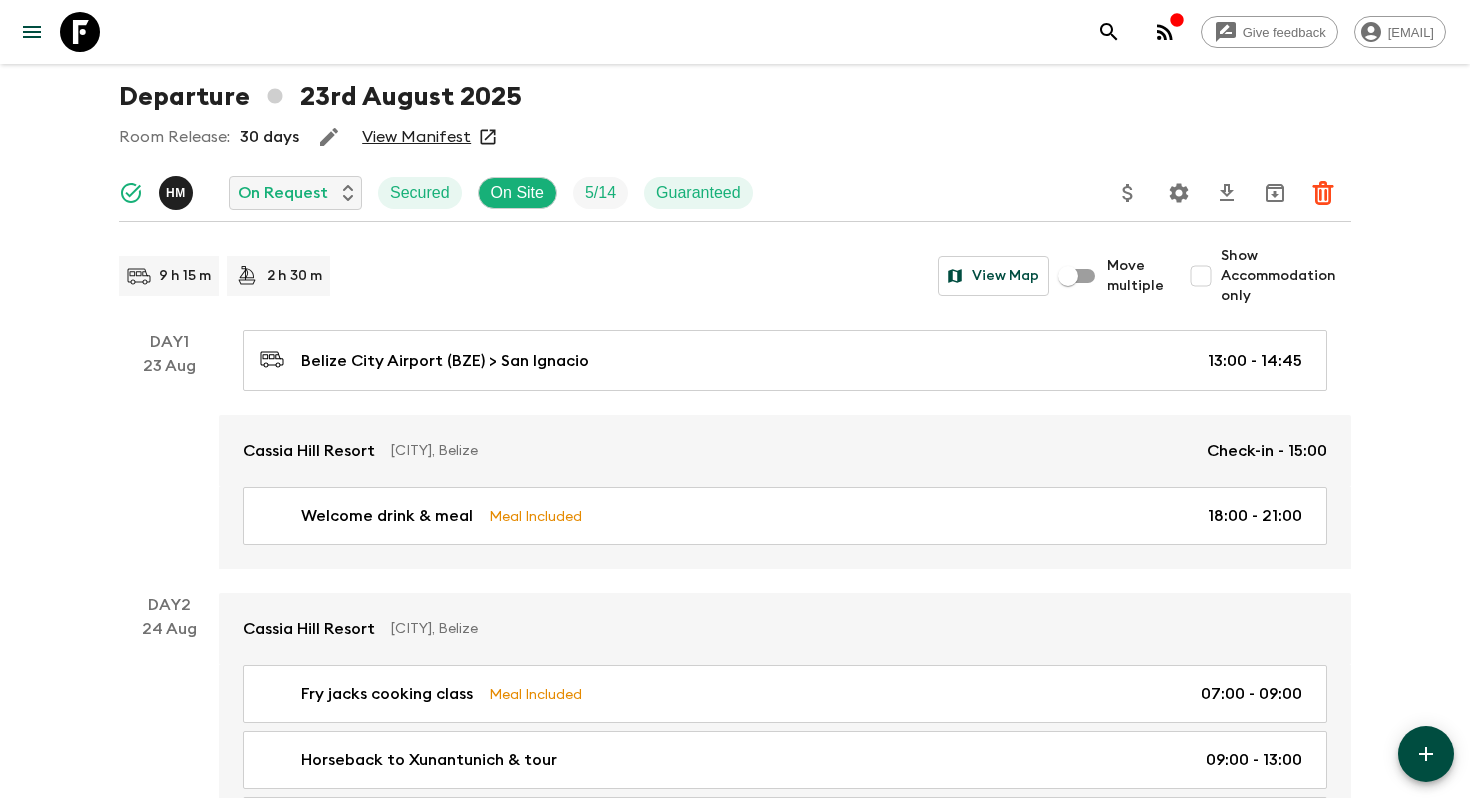 scroll, scrollTop: 96, scrollLeft: 0, axis: vertical 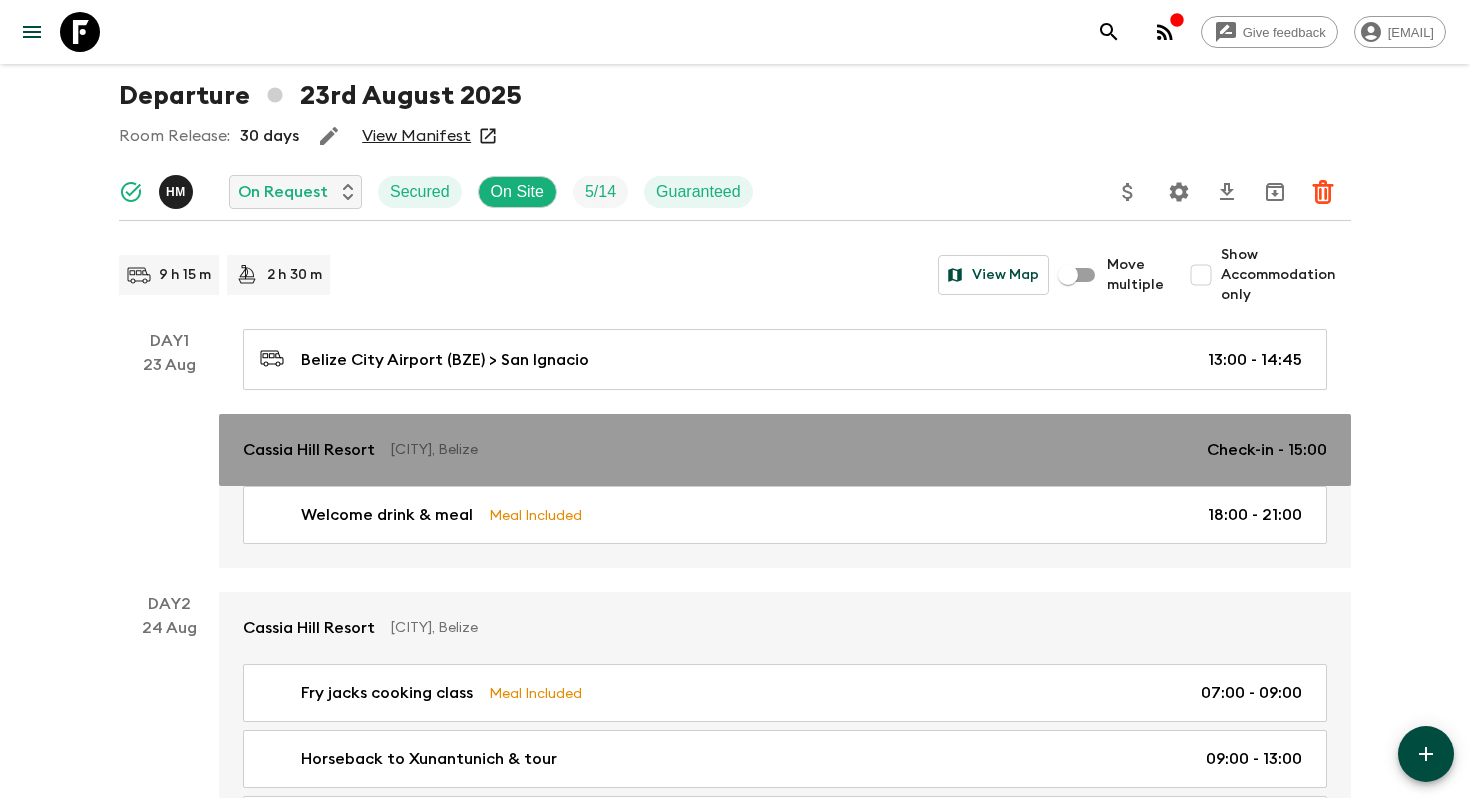 click on "Cassia Hill Resort" at bounding box center (309, 450) 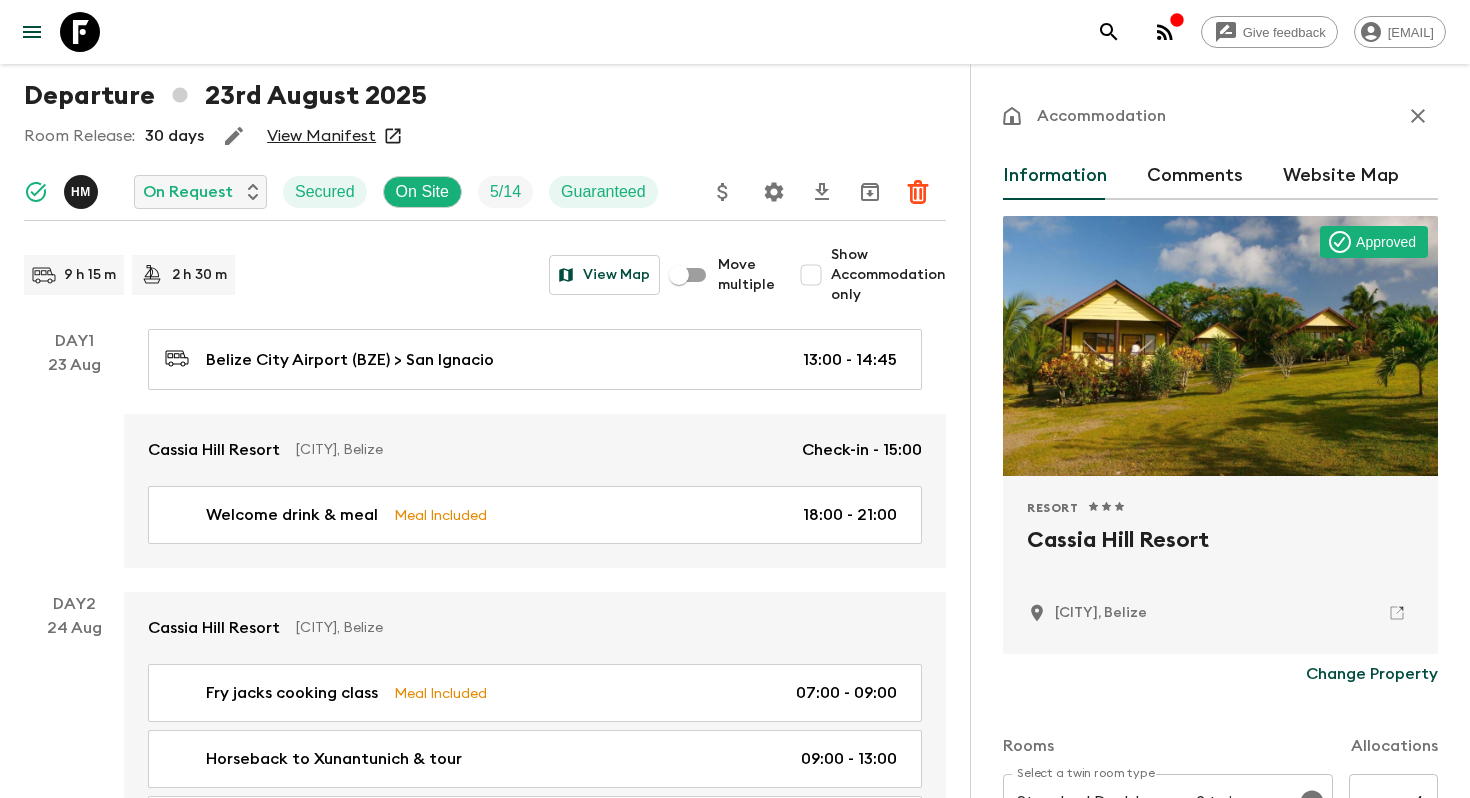 click on "Cassia Hill Resort" at bounding box center (1220, 556) 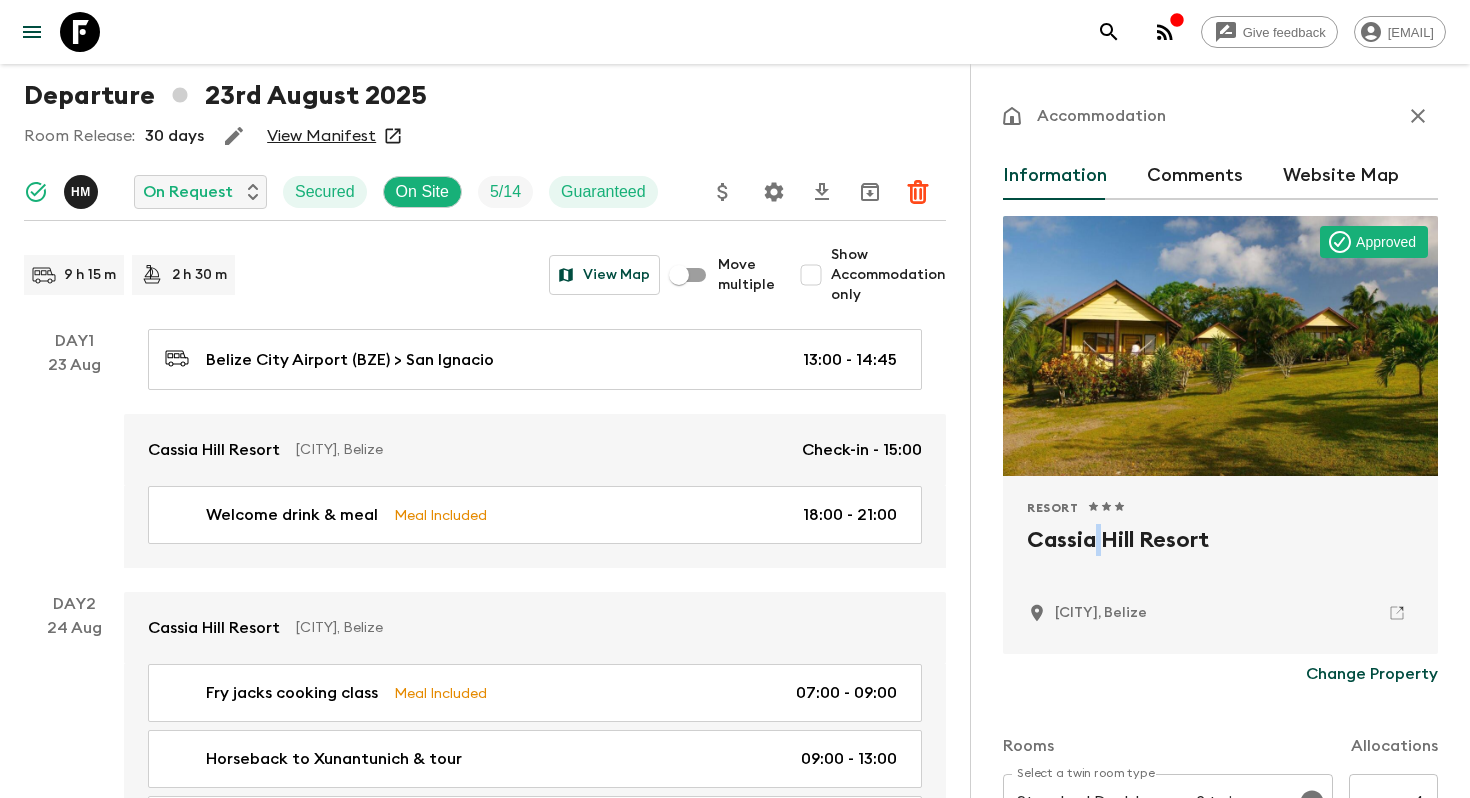 click on "Cassia Hill Resort" at bounding box center [1220, 556] 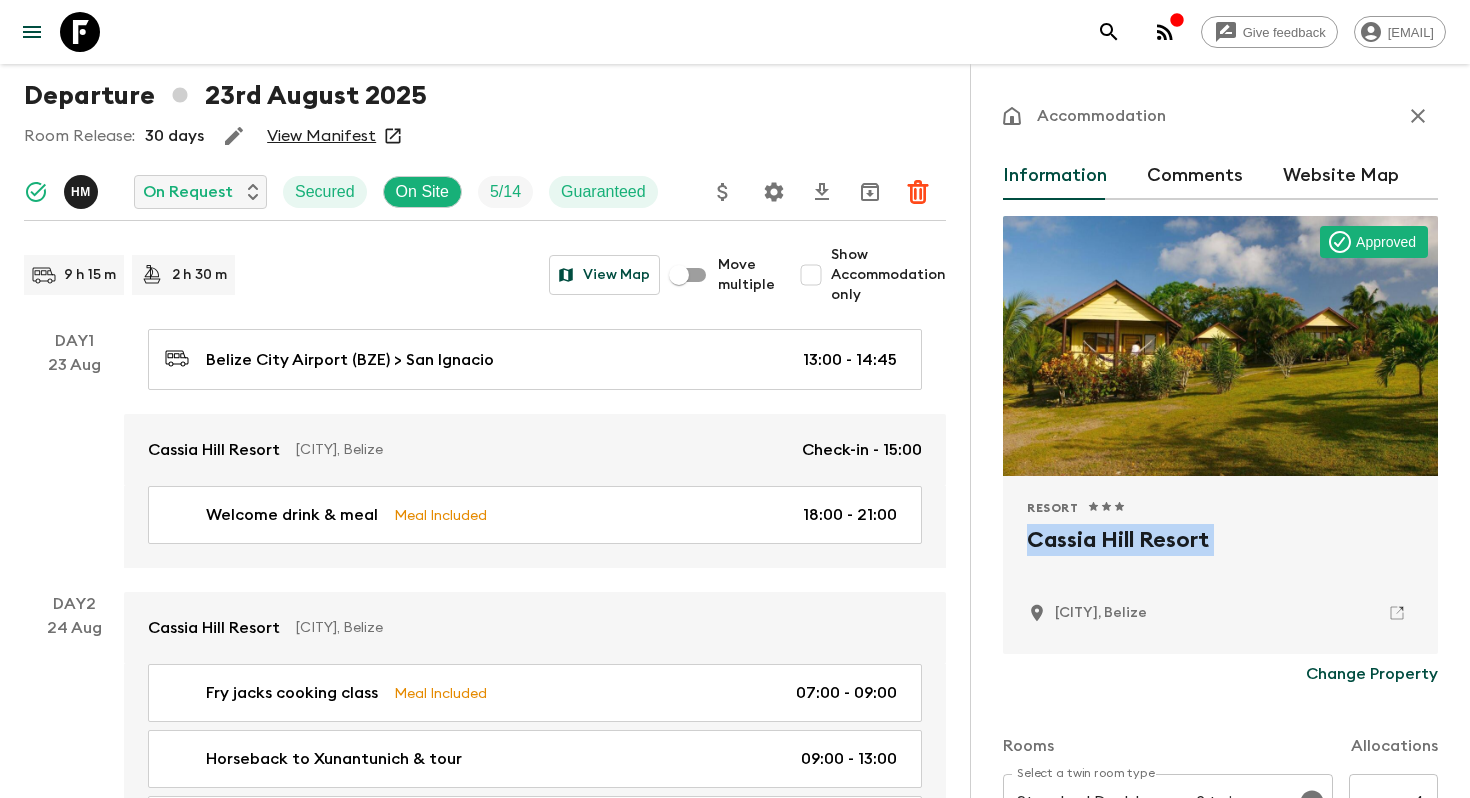 click on "Cassia Hill Resort" at bounding box center (1220, 556) 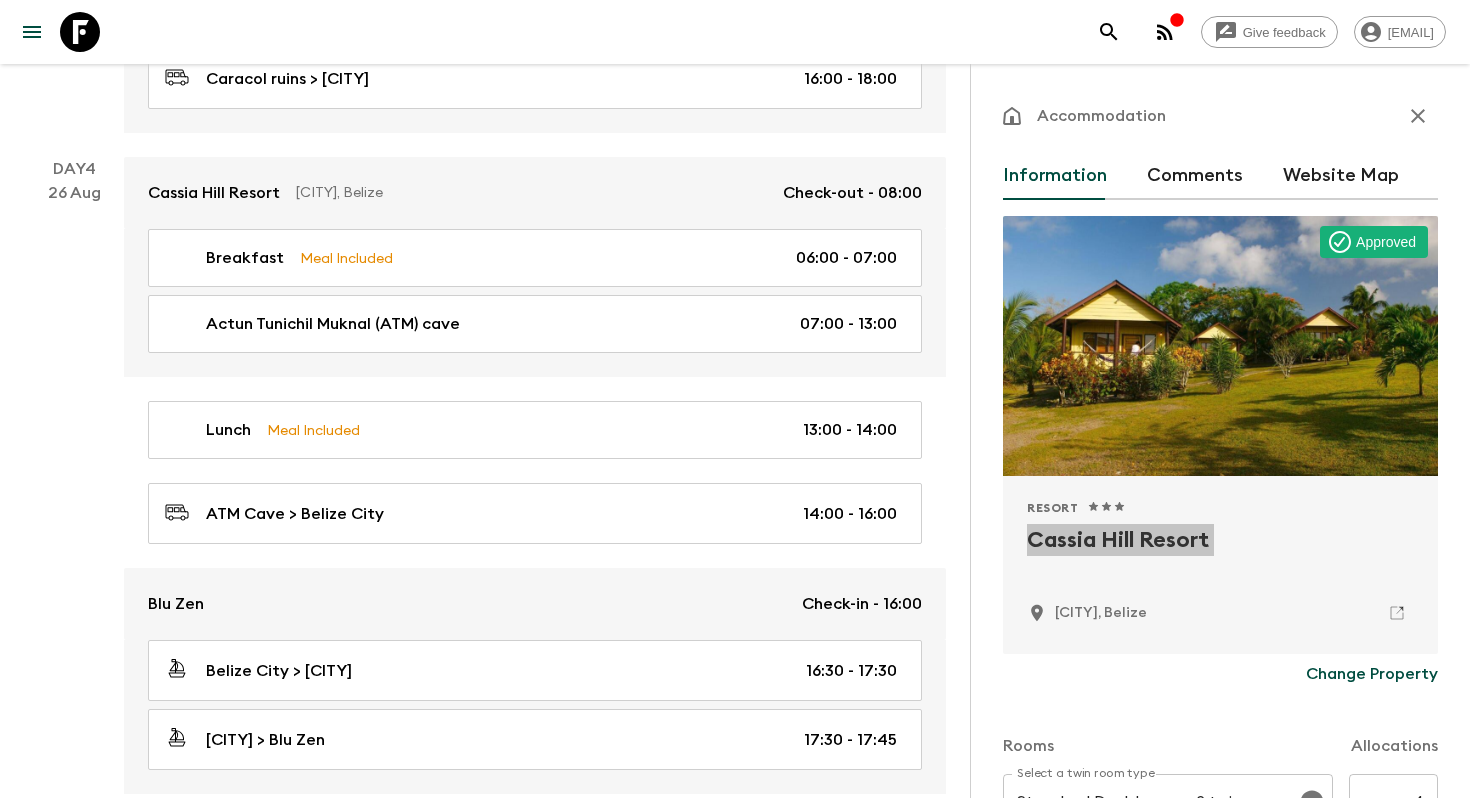 scroll, scrollTop: 1392, scrollLeft: 0, axis: vertical 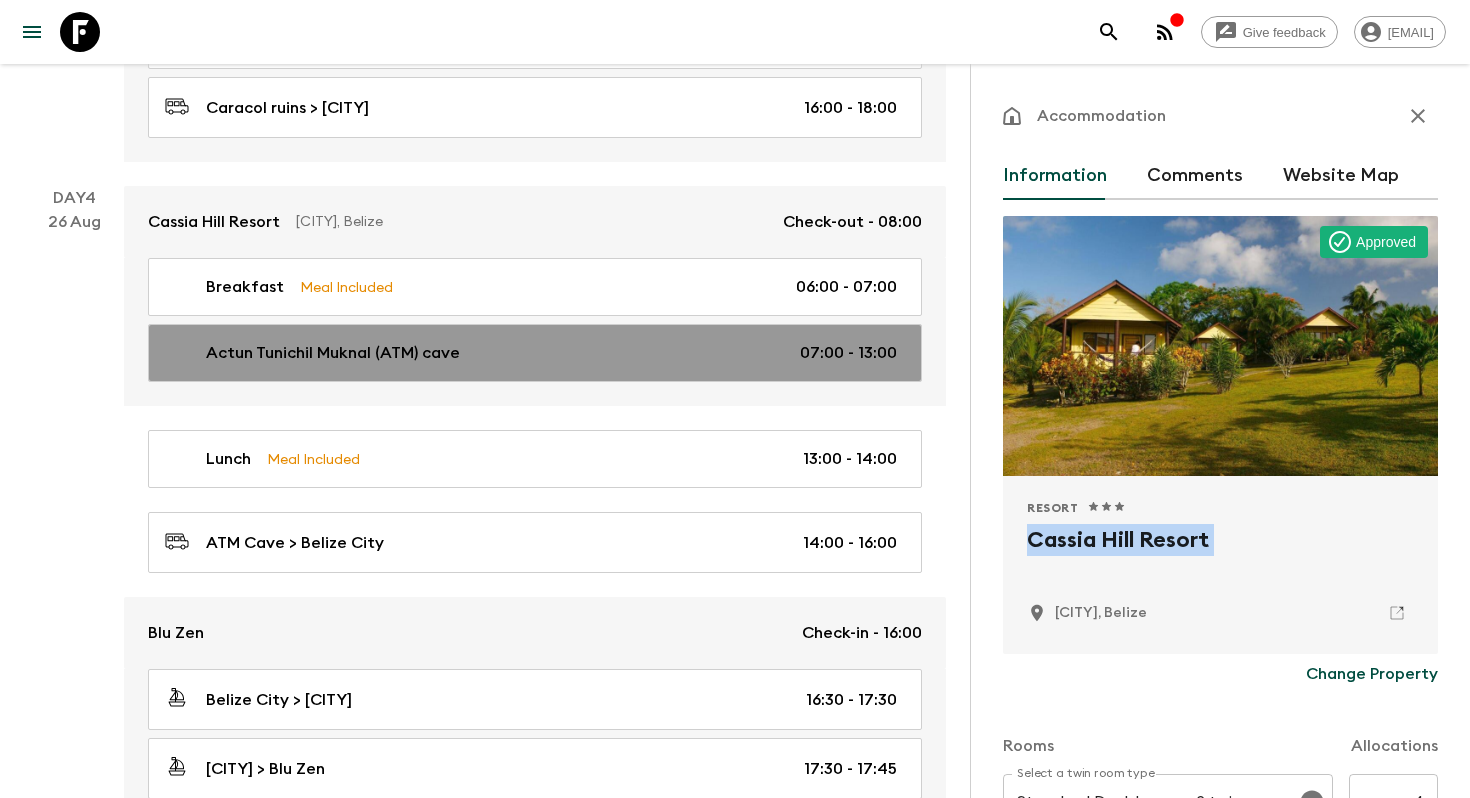 click on "Actun Tunichil Muknal (ATM) cave 07:00 - 13:00" at bounding box center [531, 353] 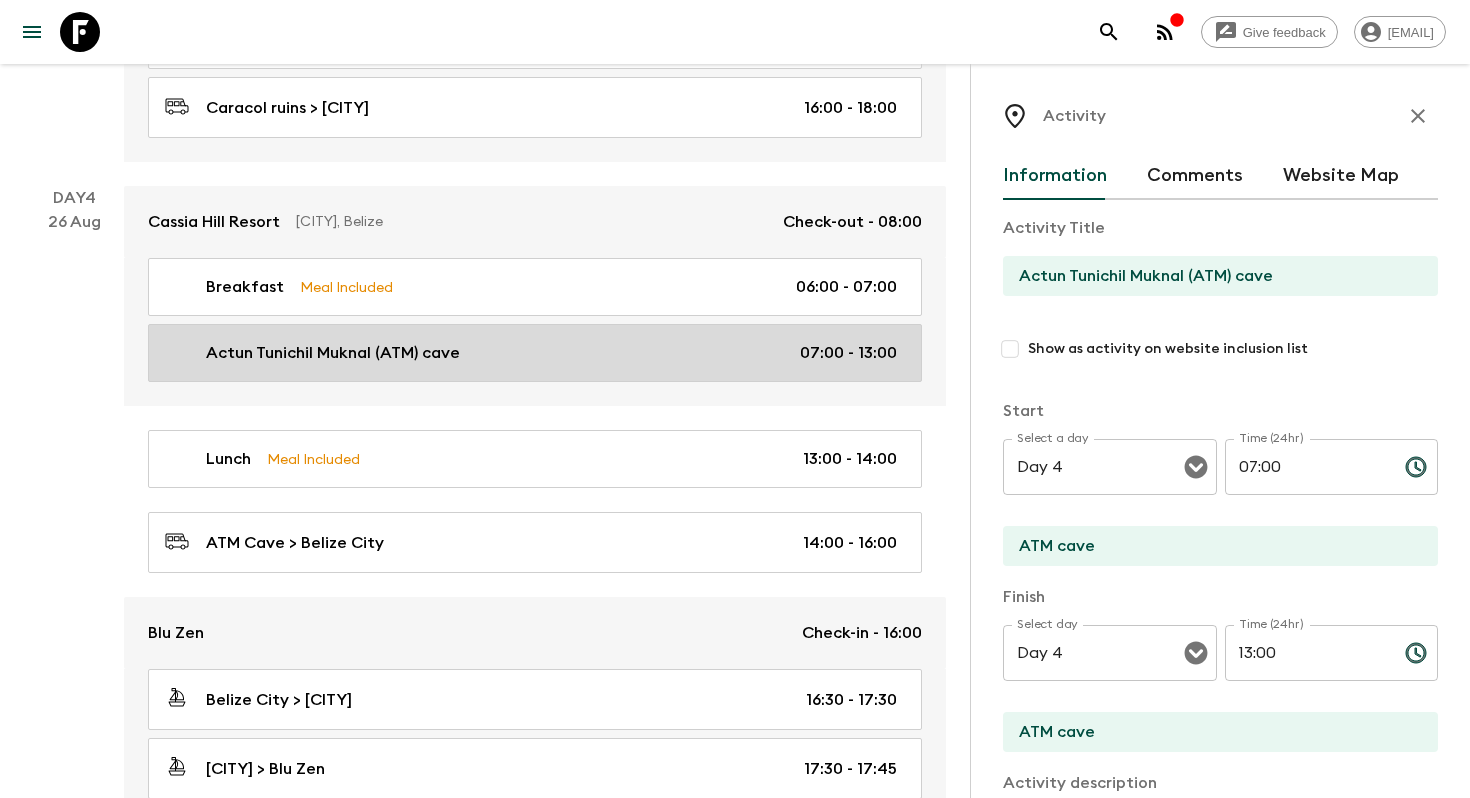 click on "Actun Tunichil Muknal (ATM) cave 07:00 - 13:00" at bounding box center (535, 353) 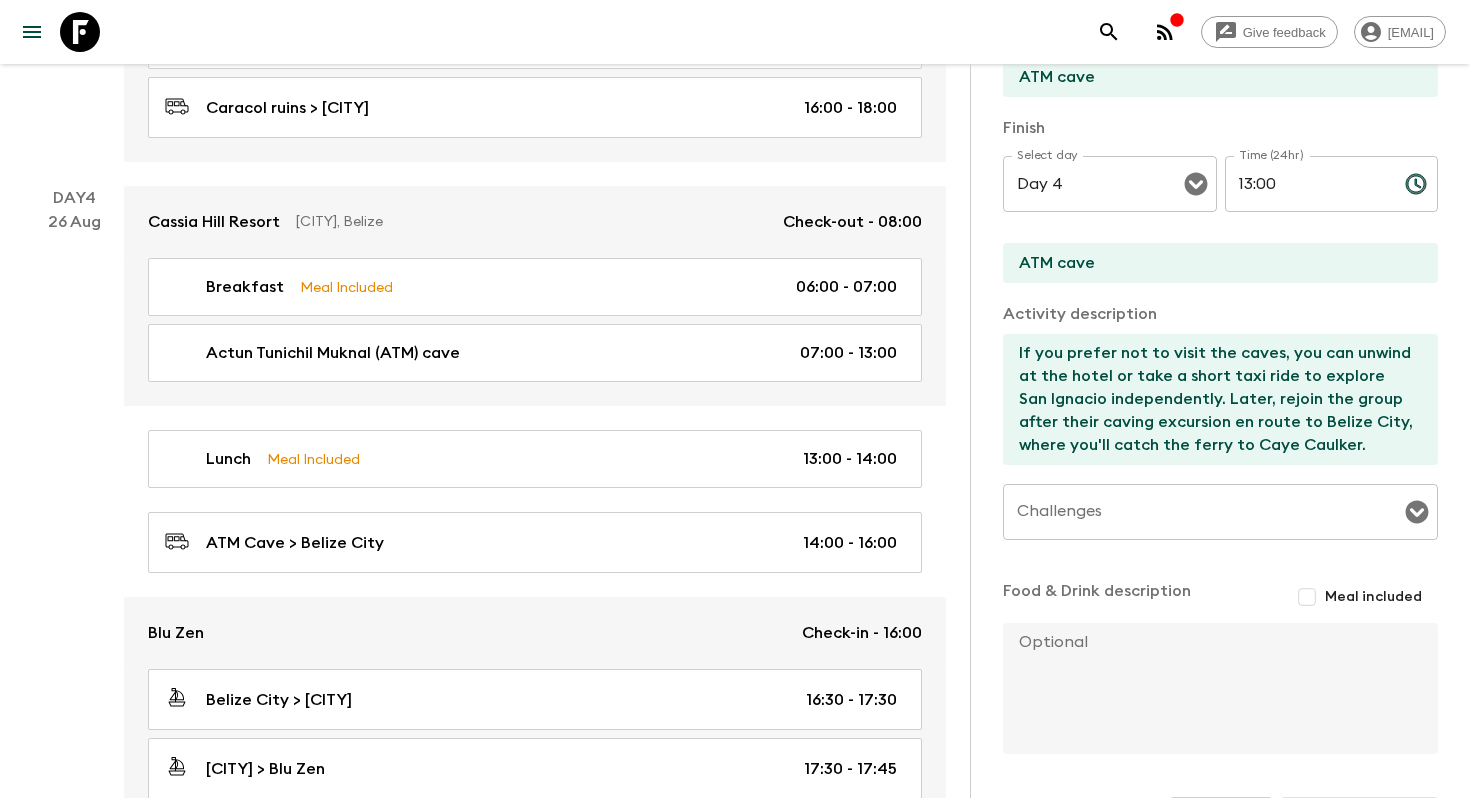 scroll, scrollTop: 471, scrollLeft: 0, axis: vertical 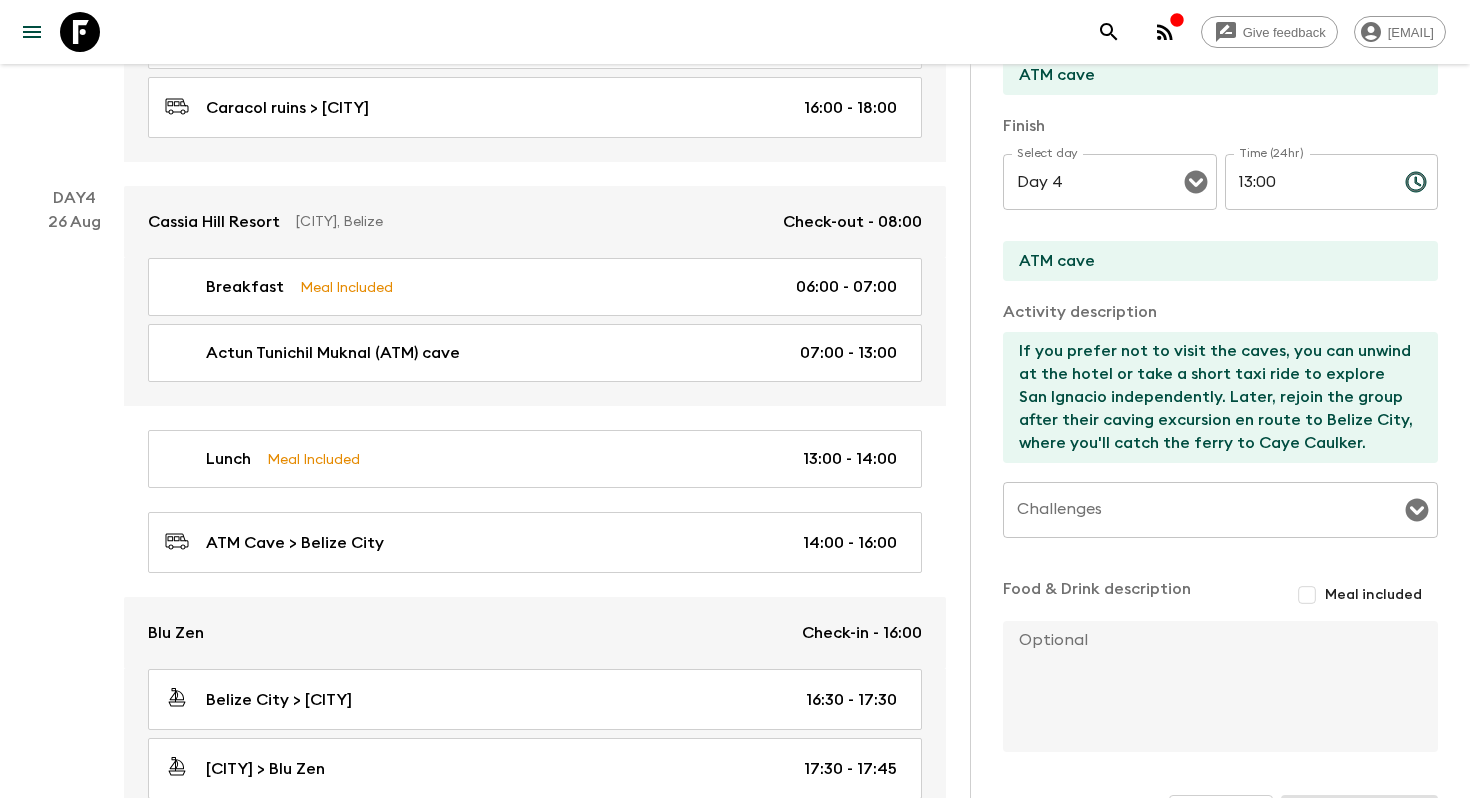 click 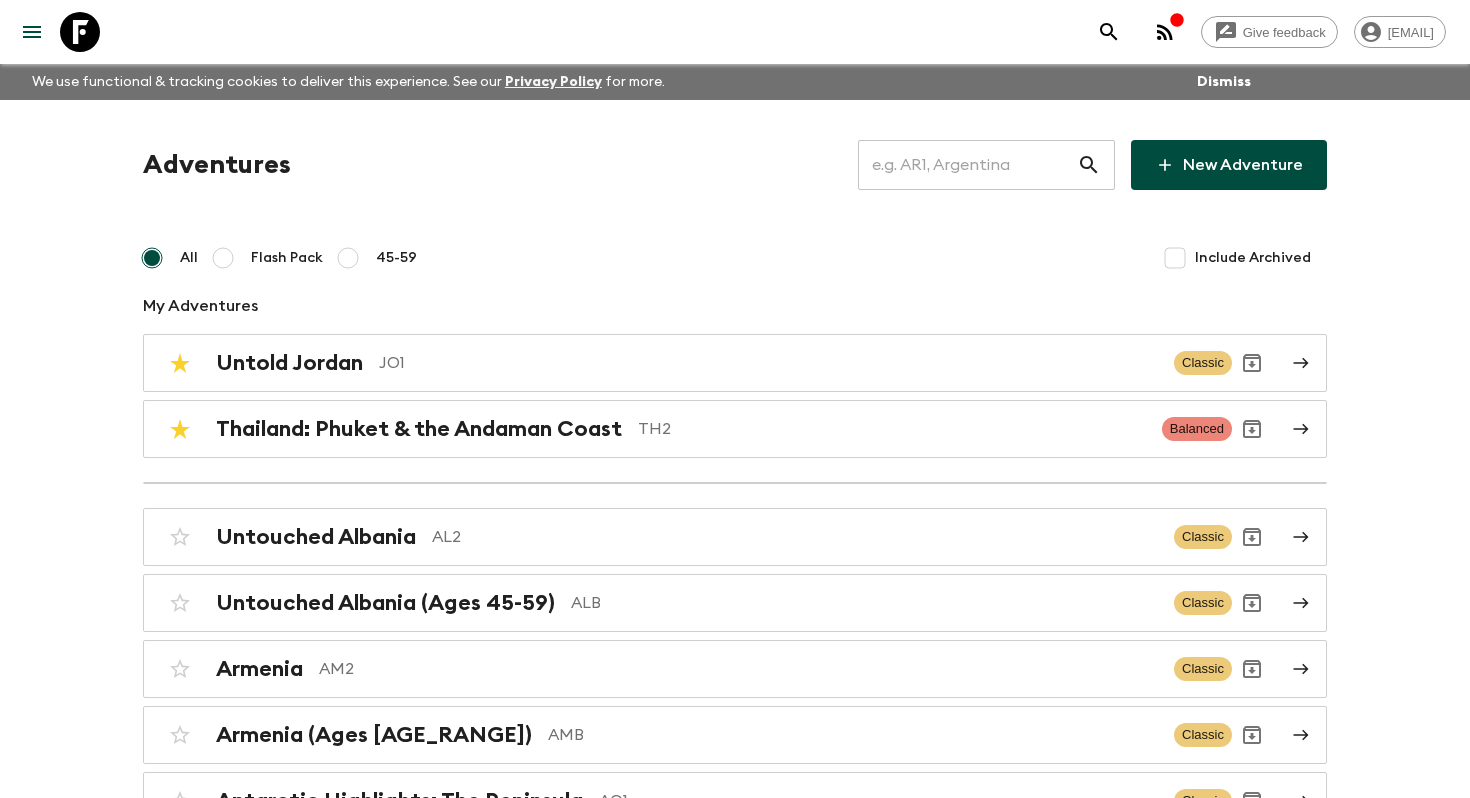 scroll, scrollTop: 3503, scrollLeft: 0, axis: vertical 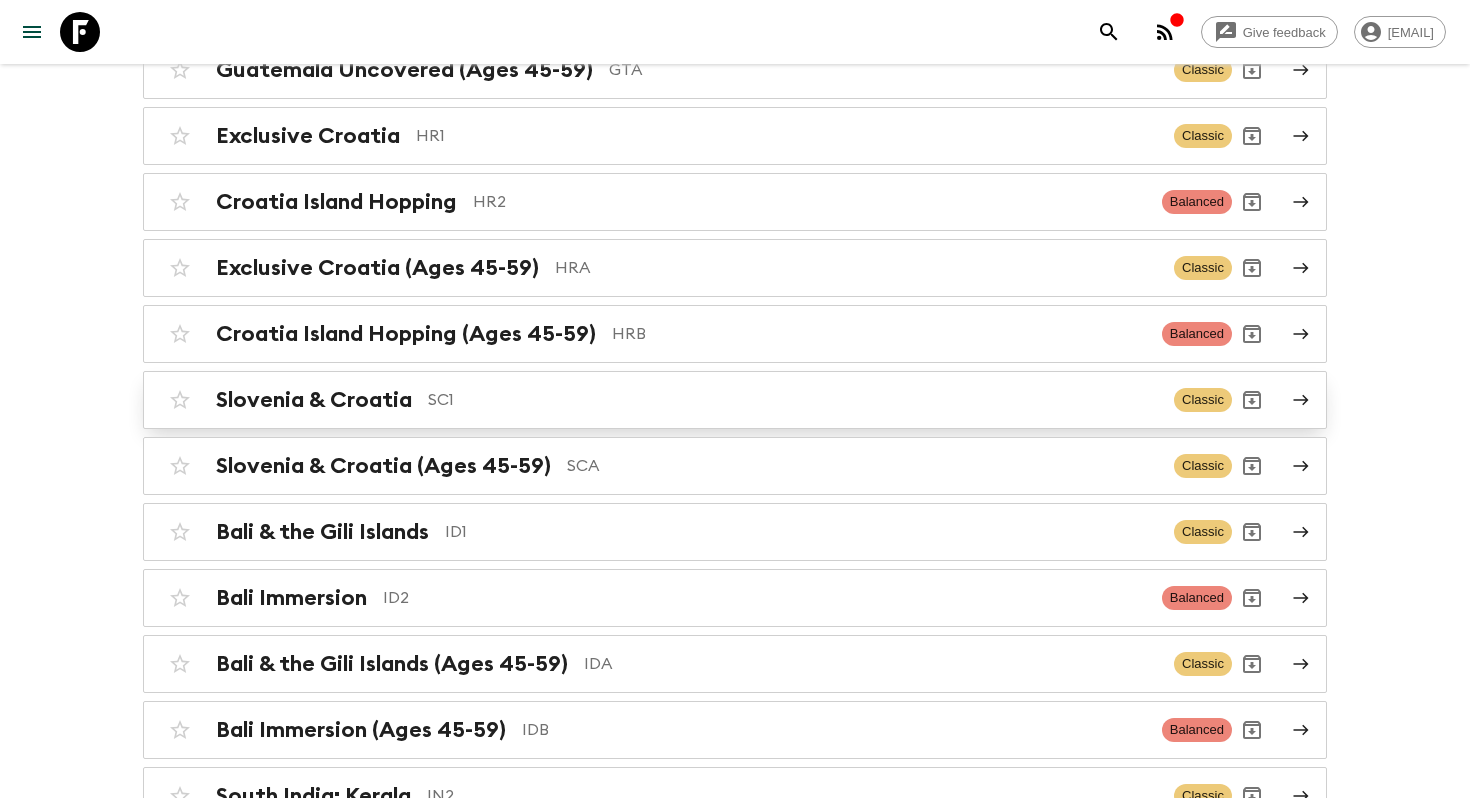 click on "Slovenia & Croatia" at bounding box center [314, 400] 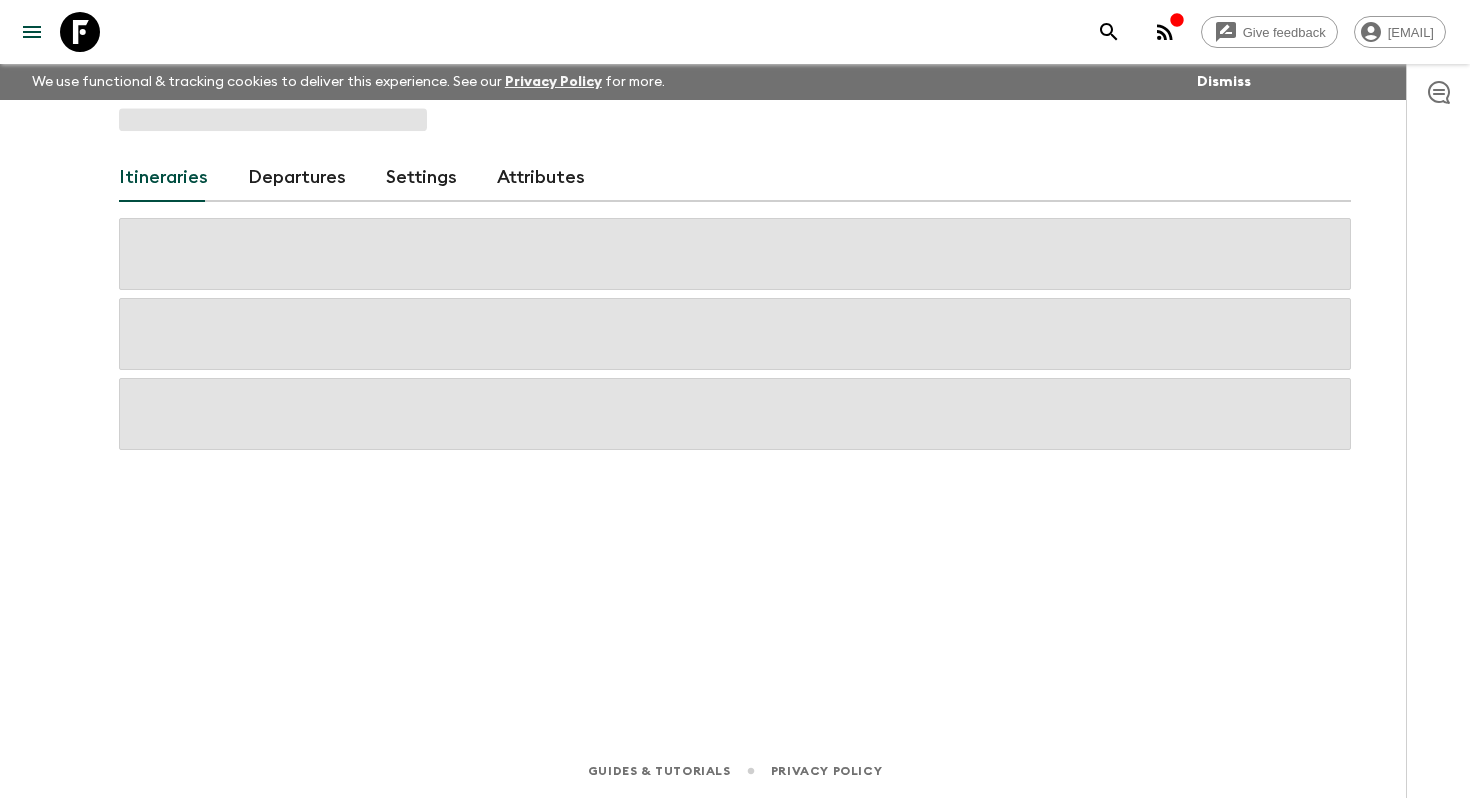 scroll, scrollTop: 0, scrollLeft: 0, axis: both 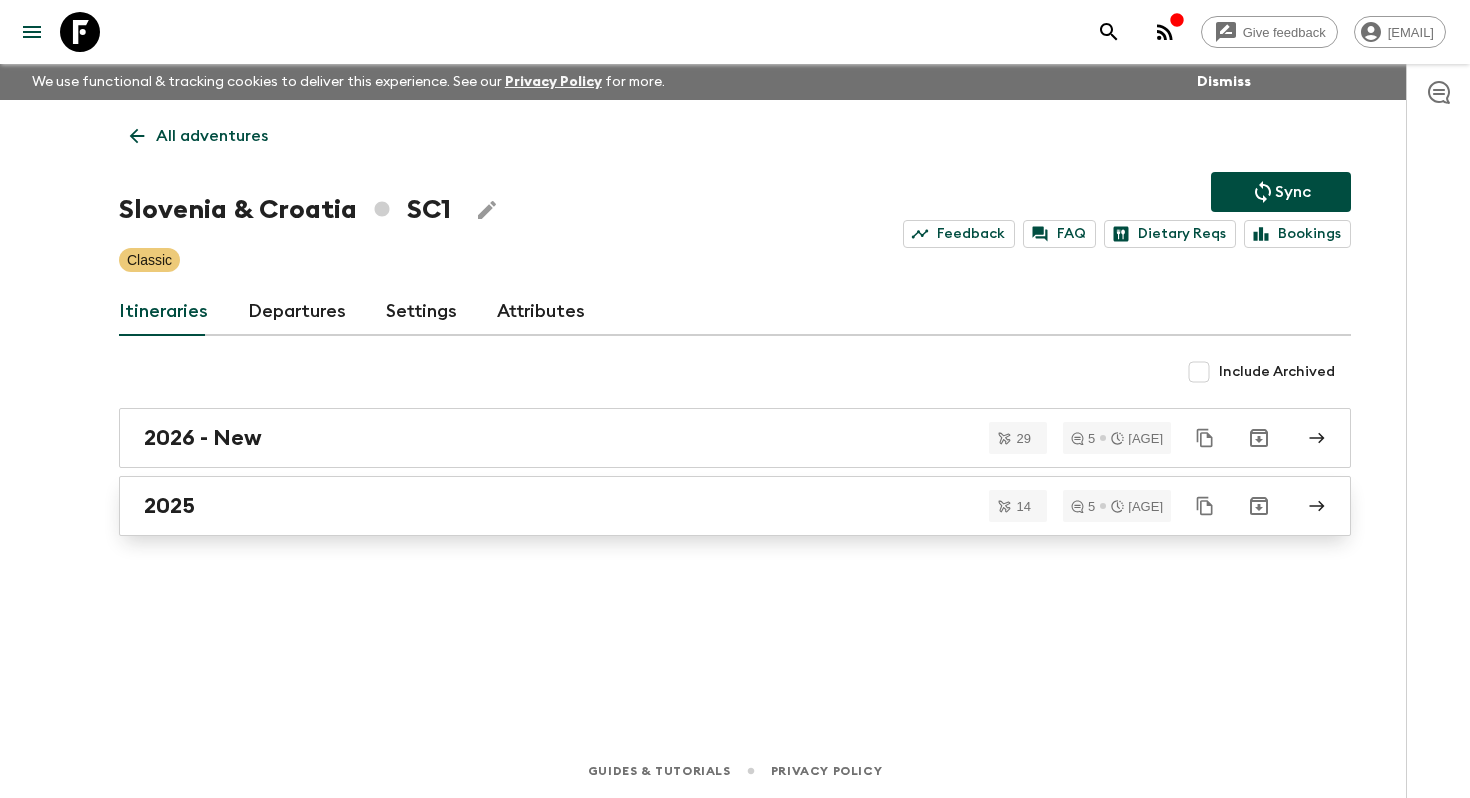 click on "2025" at bounding box center [735, 506] 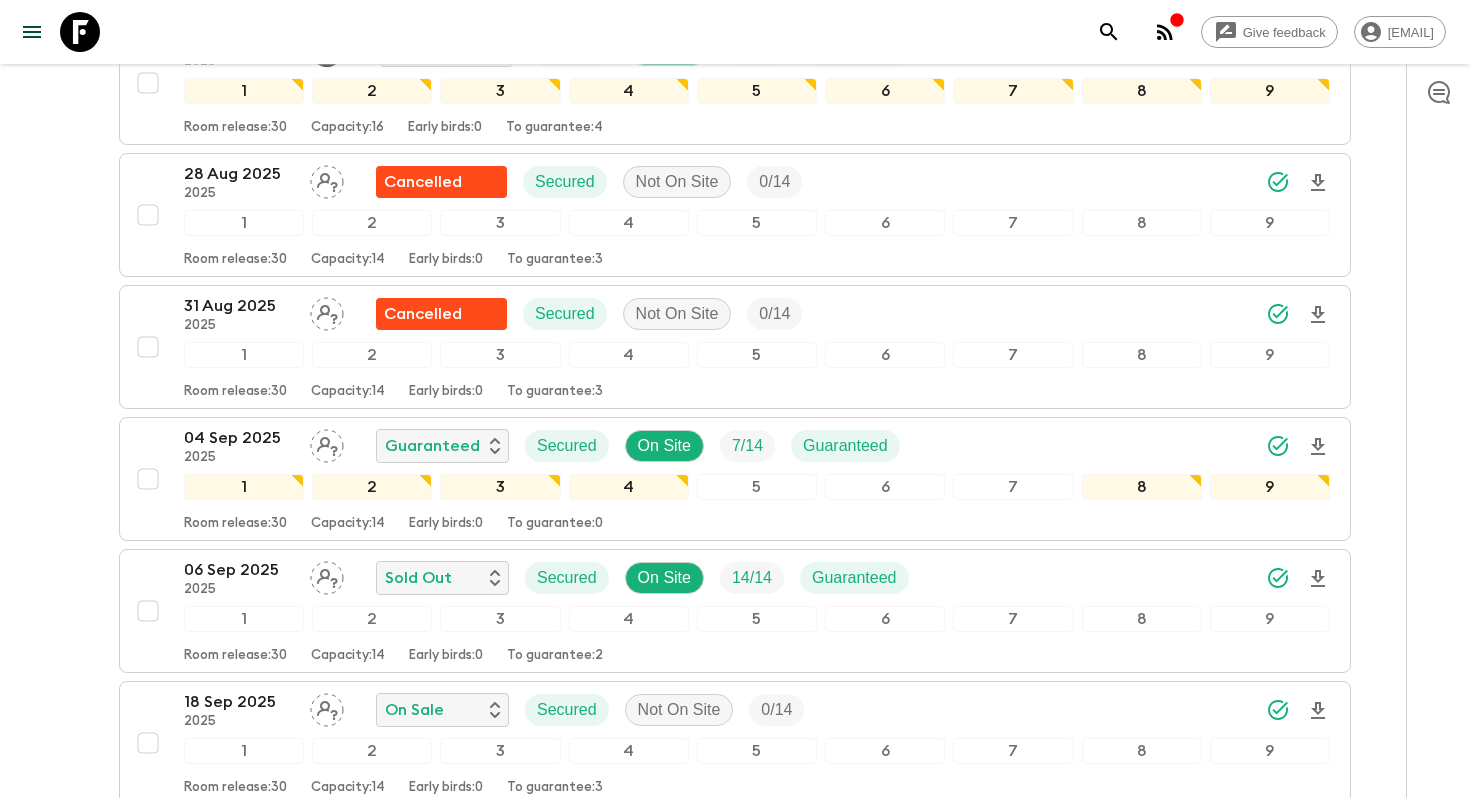 scroll, scrollTop: 1014, scrollLeft: 0, axis: vertical 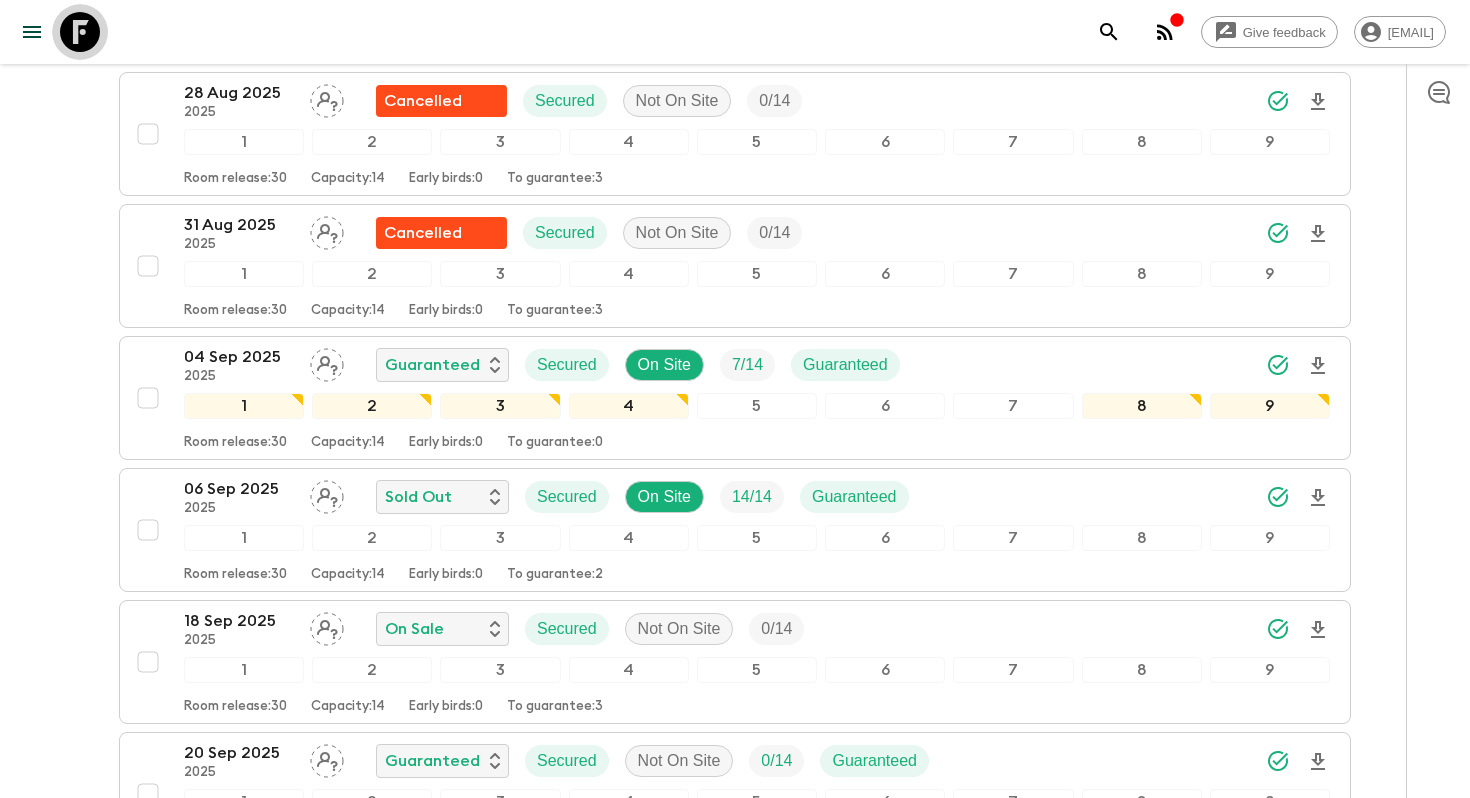 click 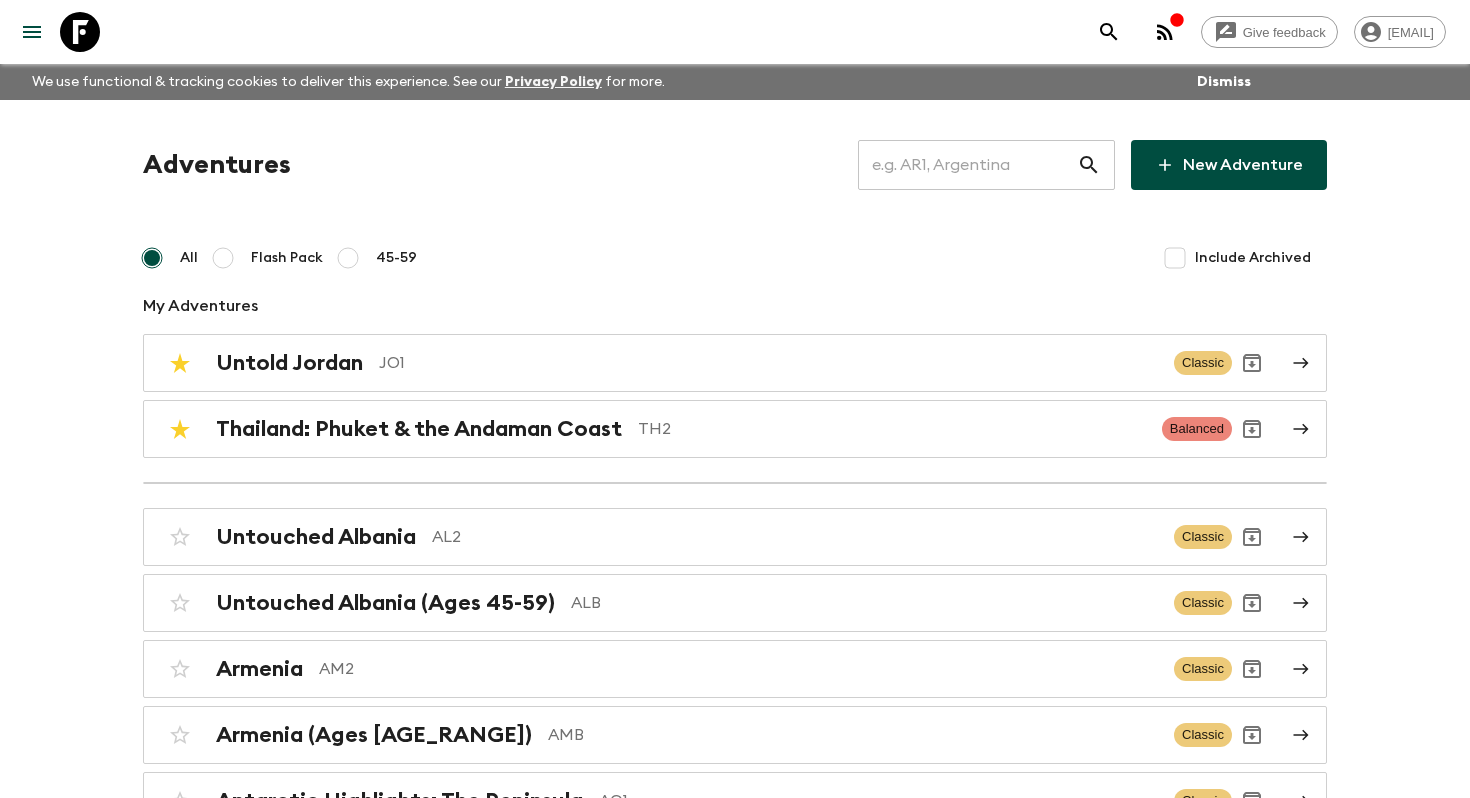 scroll, scrollTop: 7793, scrollLeft: 0, axis: vertical 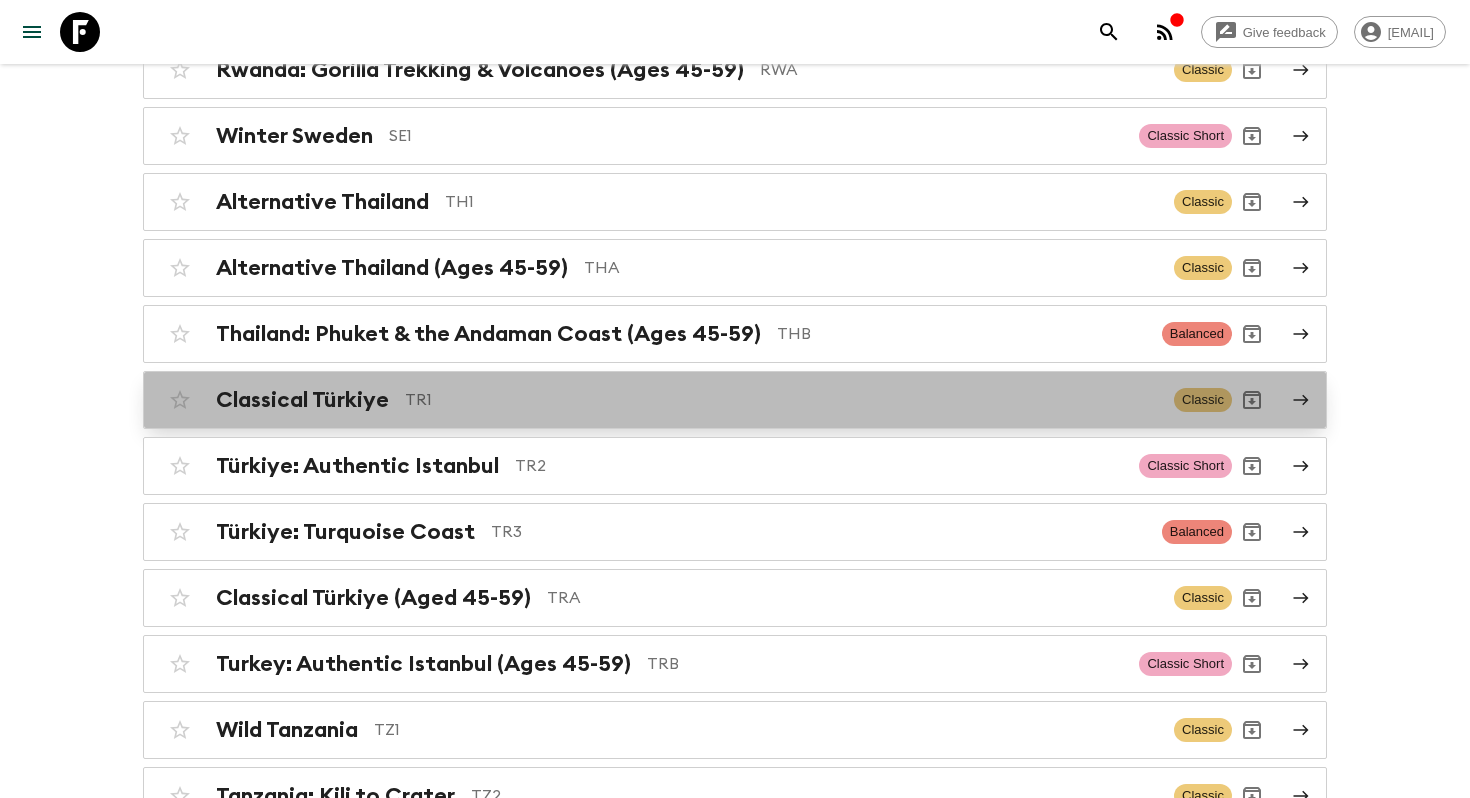 click on "Classical Türkiye" at bounding box center (302, 400) 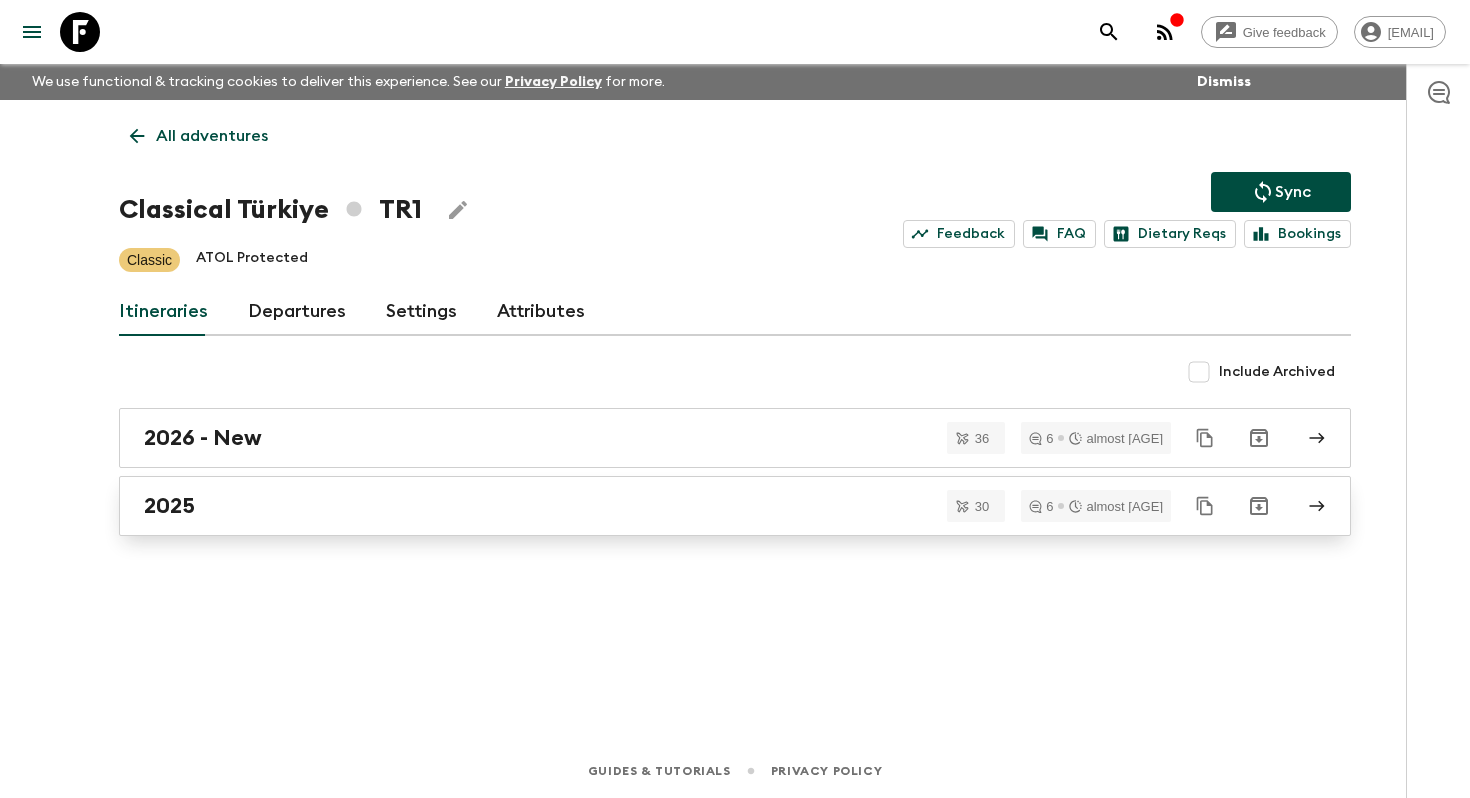click on "2025" at bounding box center (735, 506) 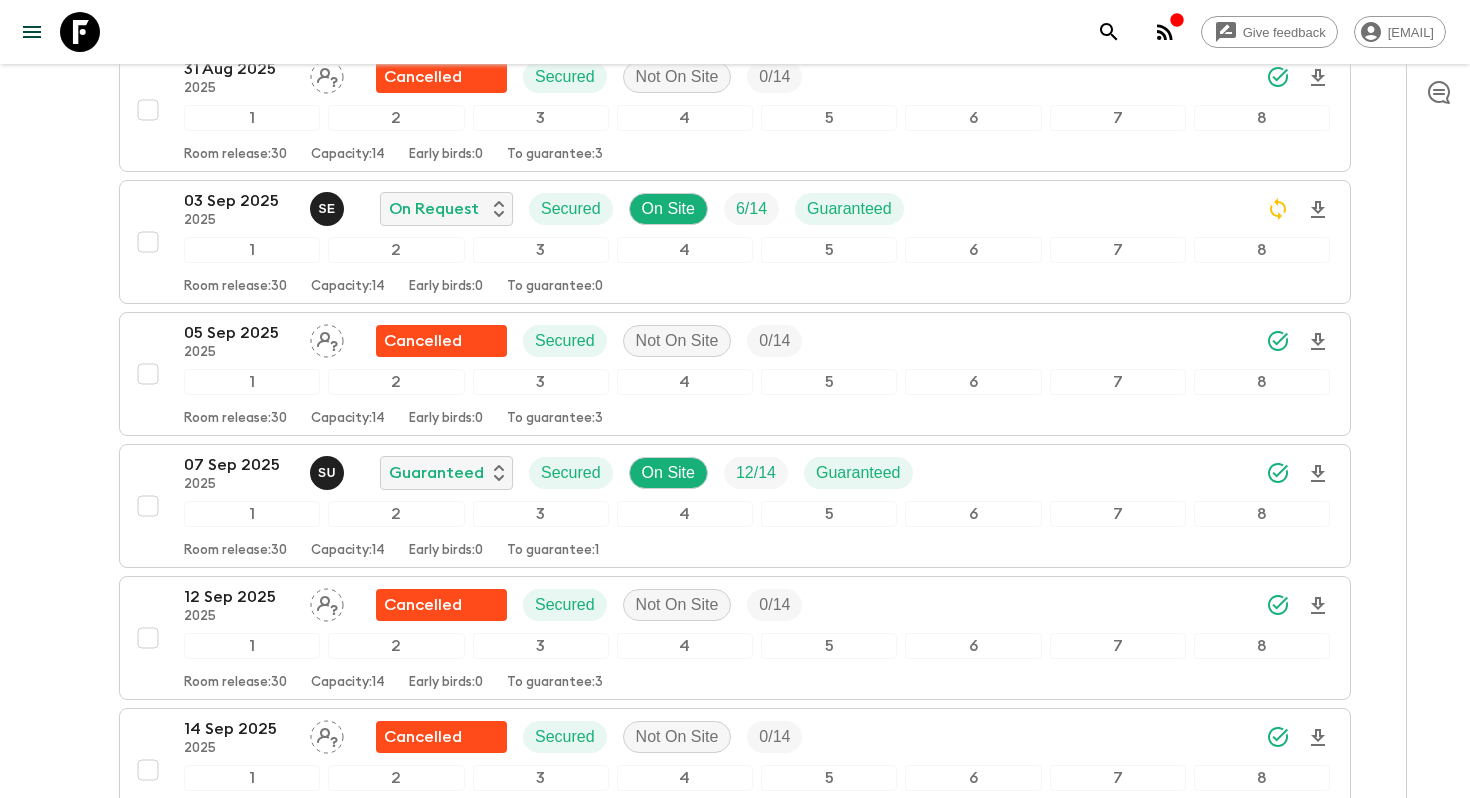 scroll, scrollTop: 2520, scrollLeft: 0, axis: vertical 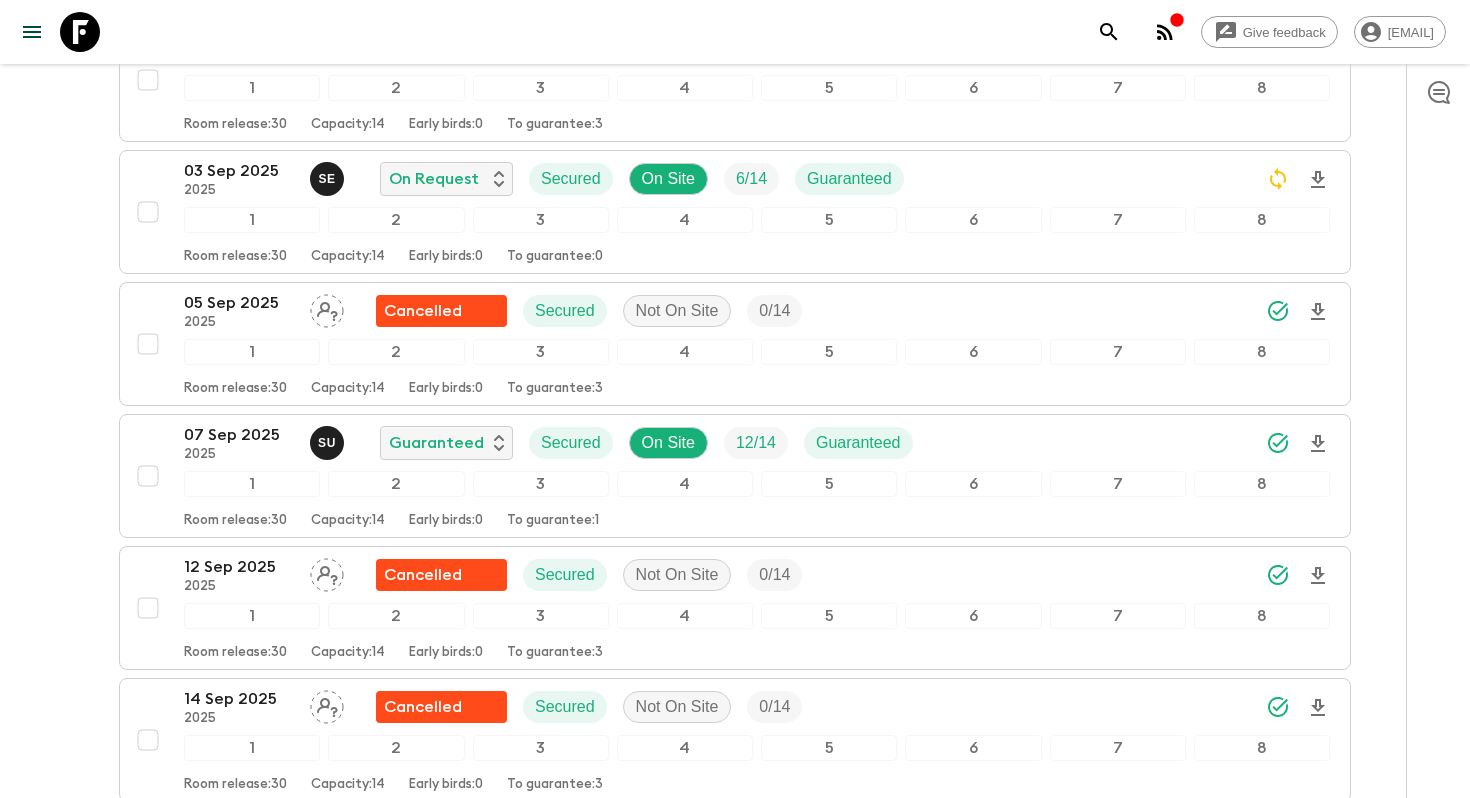 click 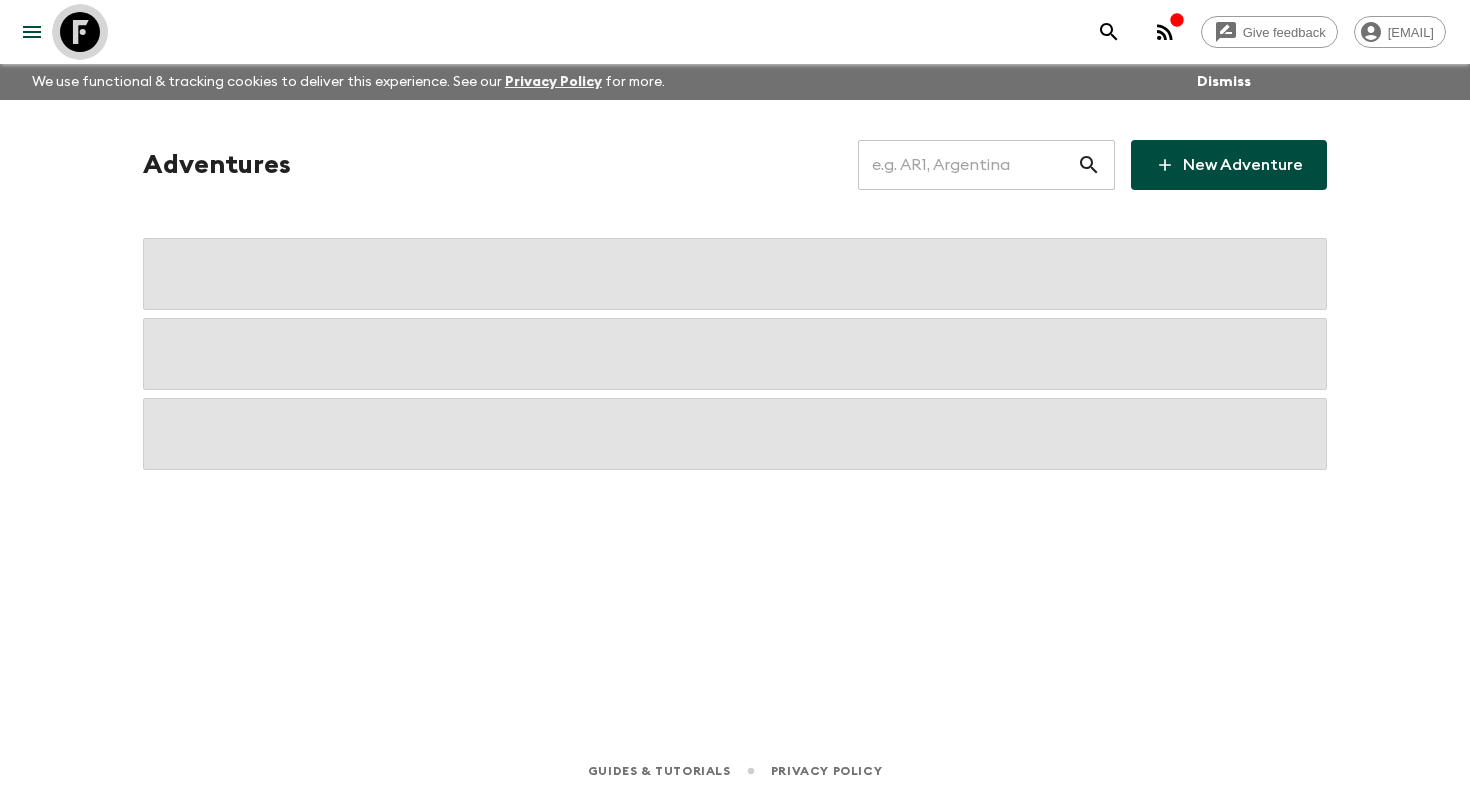 scroll, scrollTop: 0, scrollLeft: 0, axis: both 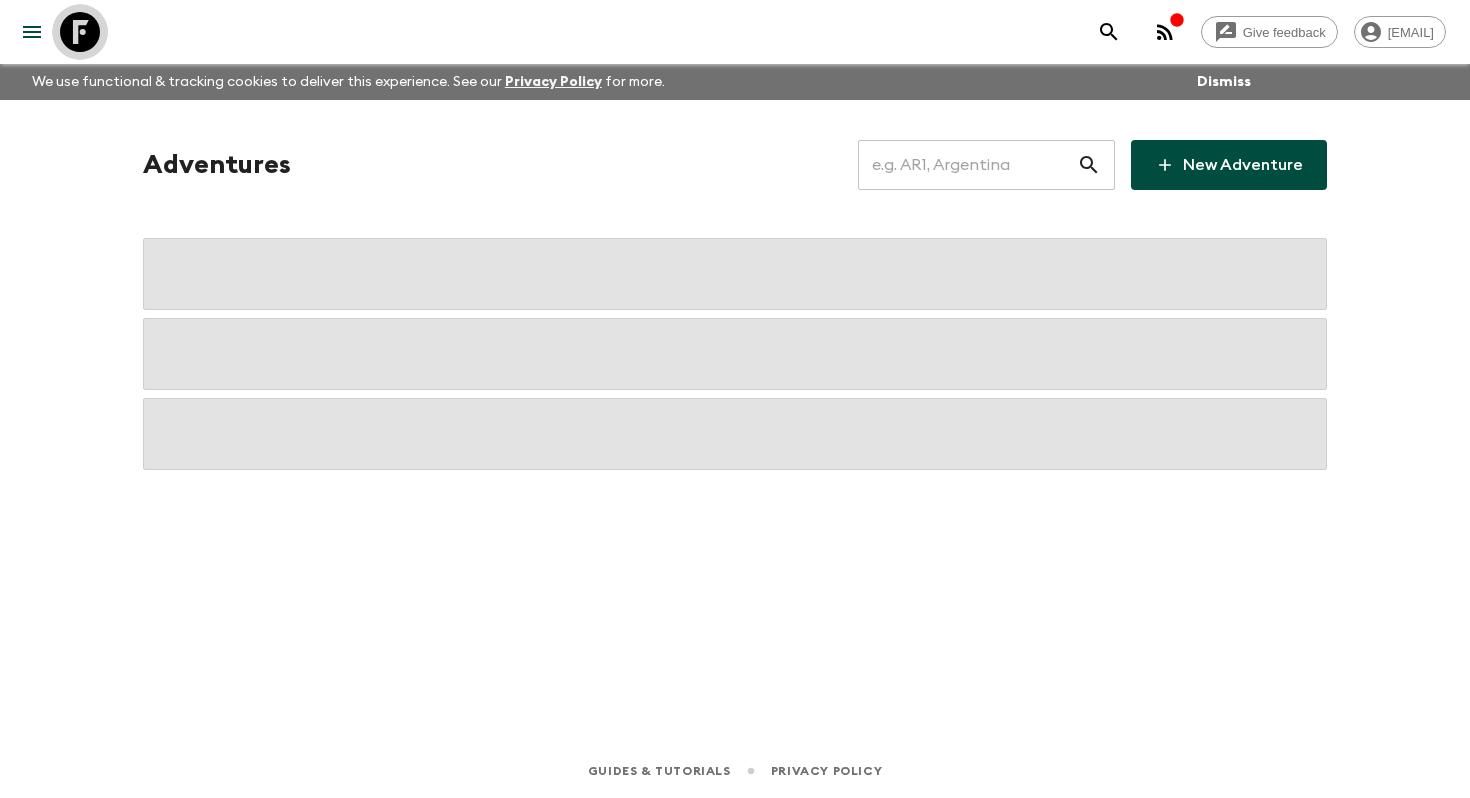 click 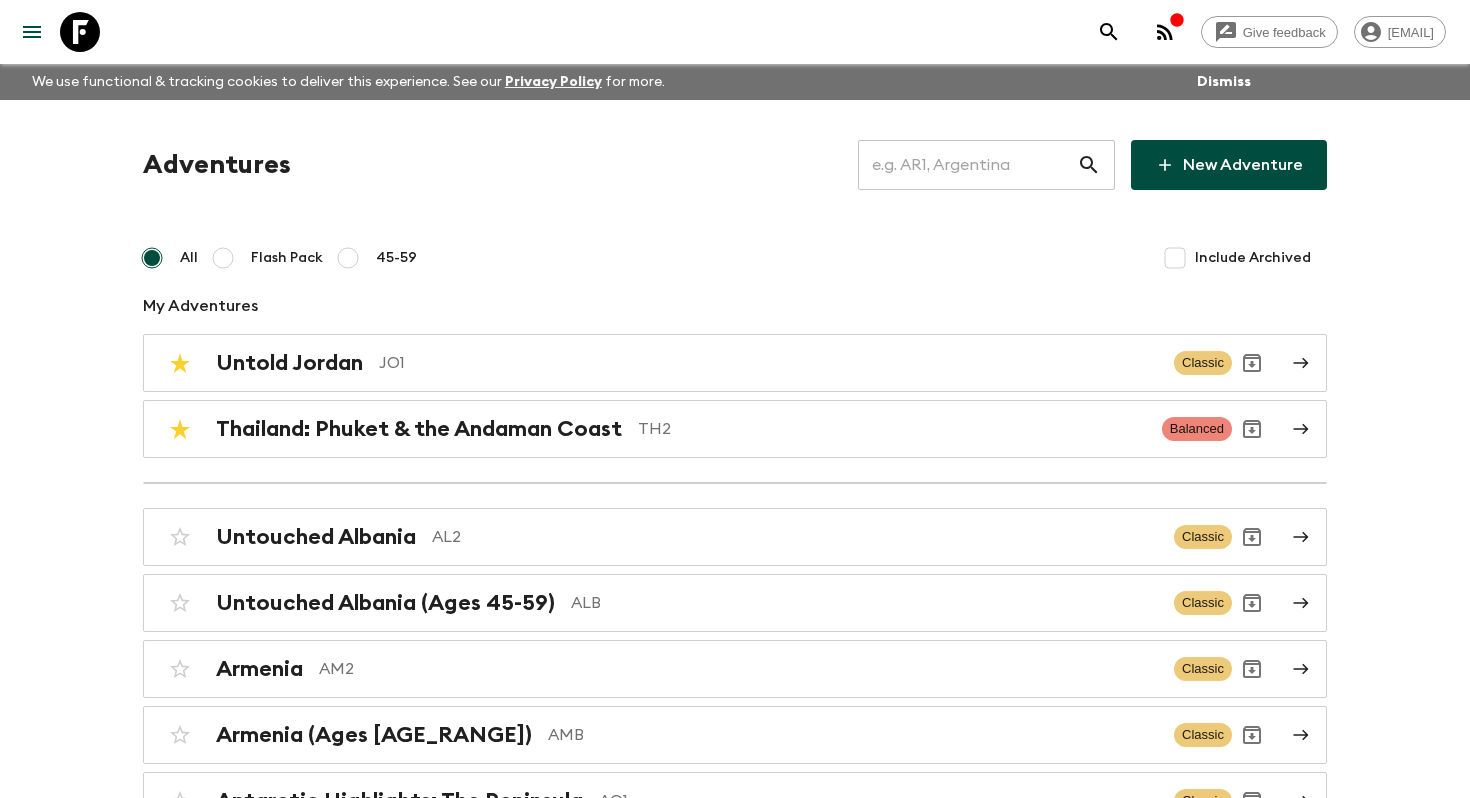 click on "Give feedback helena.b@flashpack.com We use functional & tracking cookies to deliver this experience. See our Privacy Policy for more. Dismiss Adventures ​ New Adventure All Flash Pack 45-59 Include Archived My Adventures Untold Jordan JO1 Classic Thailand: Phuket & the Andaman Coast TH2 Balanced Untouched Albania AL2 Classic Untouched Albania (Ages 45-59) ALB Classic Armenia  AM2 Classic Armenia (Ages 45-59) AMB Classic Antarctic Highlights: The Peninsula AQ1 Classic Antarctic Highlights: The Peninsula (Ages 45-59) AQA Classic Ultimate Argentina AR1 Classic Argentina & Brazil AB2 Classic Argentina & Brazil (Ages 45-59) ABB Classic East Coast Australia: Sydney, Byron & Beyond AU1 Classic Bosnia & Montenegro BM1 Classic Bolivia: Sacred Lakes & Salt Flats BO1 Classic Bolivia: Sacred Lakes & Salt Flats (Ages 45-59) BOA Classic Immersive Brazil BR3 Balanced TA1 TA1 Classic Belize: Jungles, Mayans & Manatees BZ1 Classic Belize: Jungles, Mayans & Manatees (Ages 45-59) BZA Classic CA1 Classic CL1 Classic CLA CO1" at bounding box center (735, 4925) 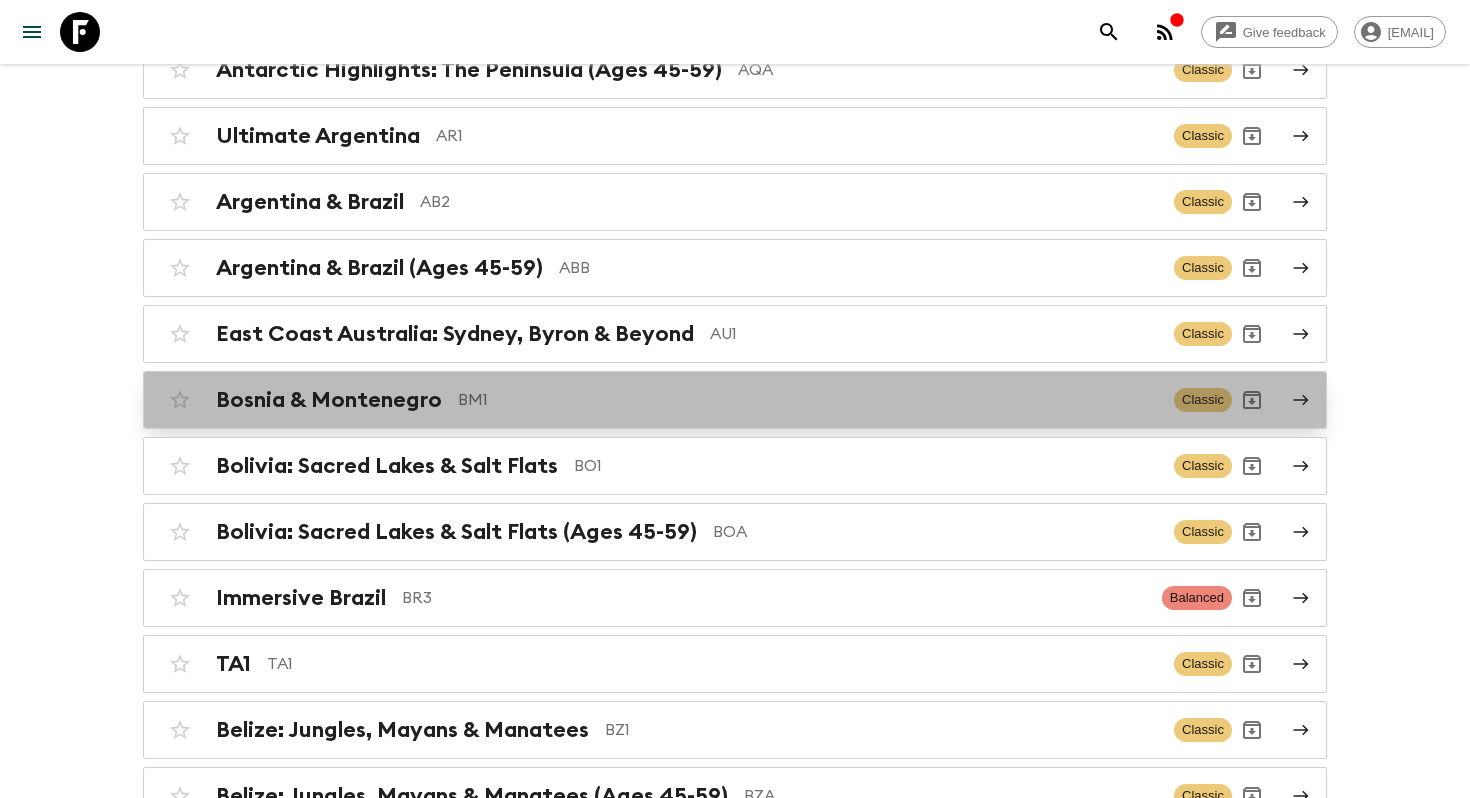 click on "Bosnia & Montenegro" at bounding box center [329, 400] 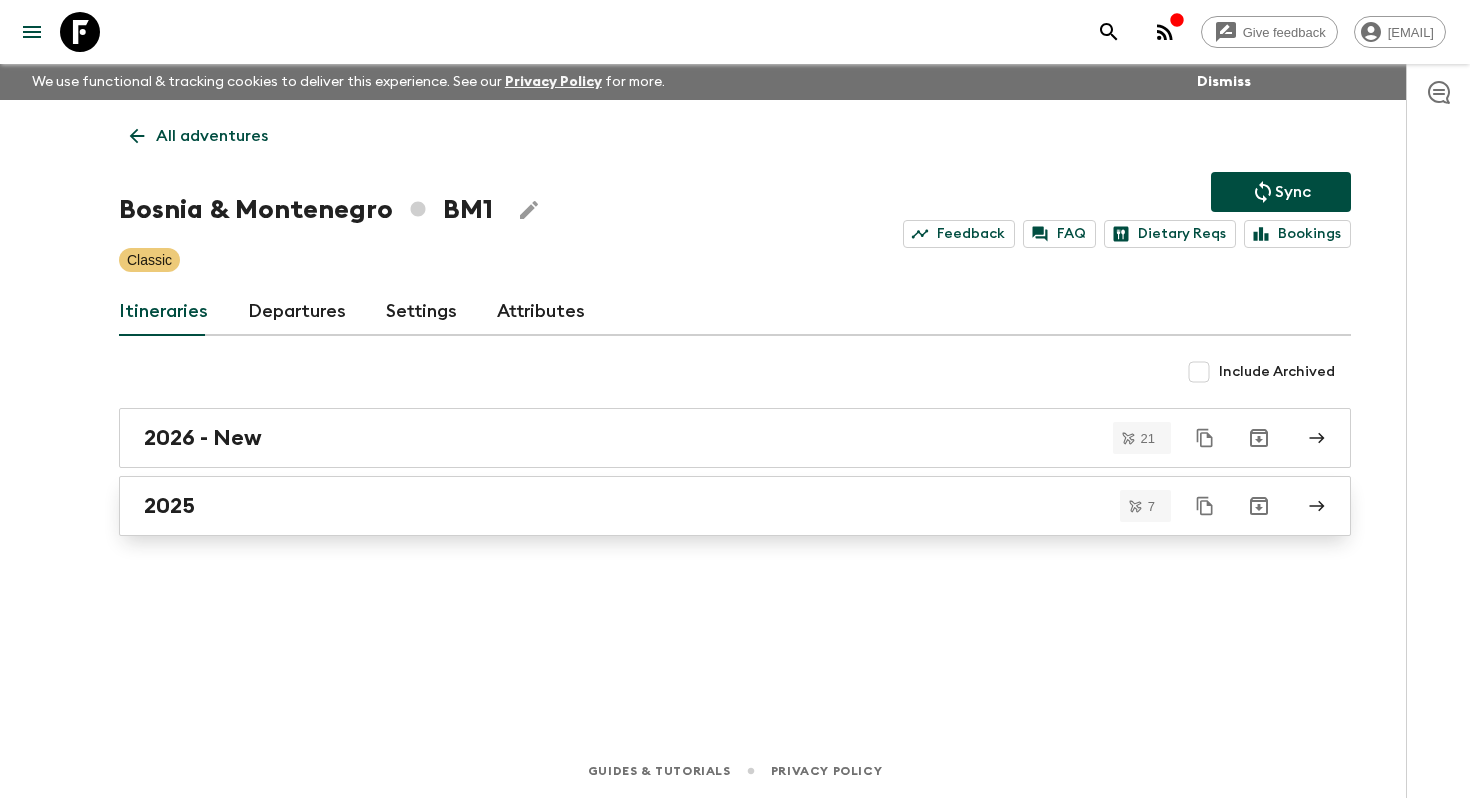 click on "2025" at bounding box center (716, 506) 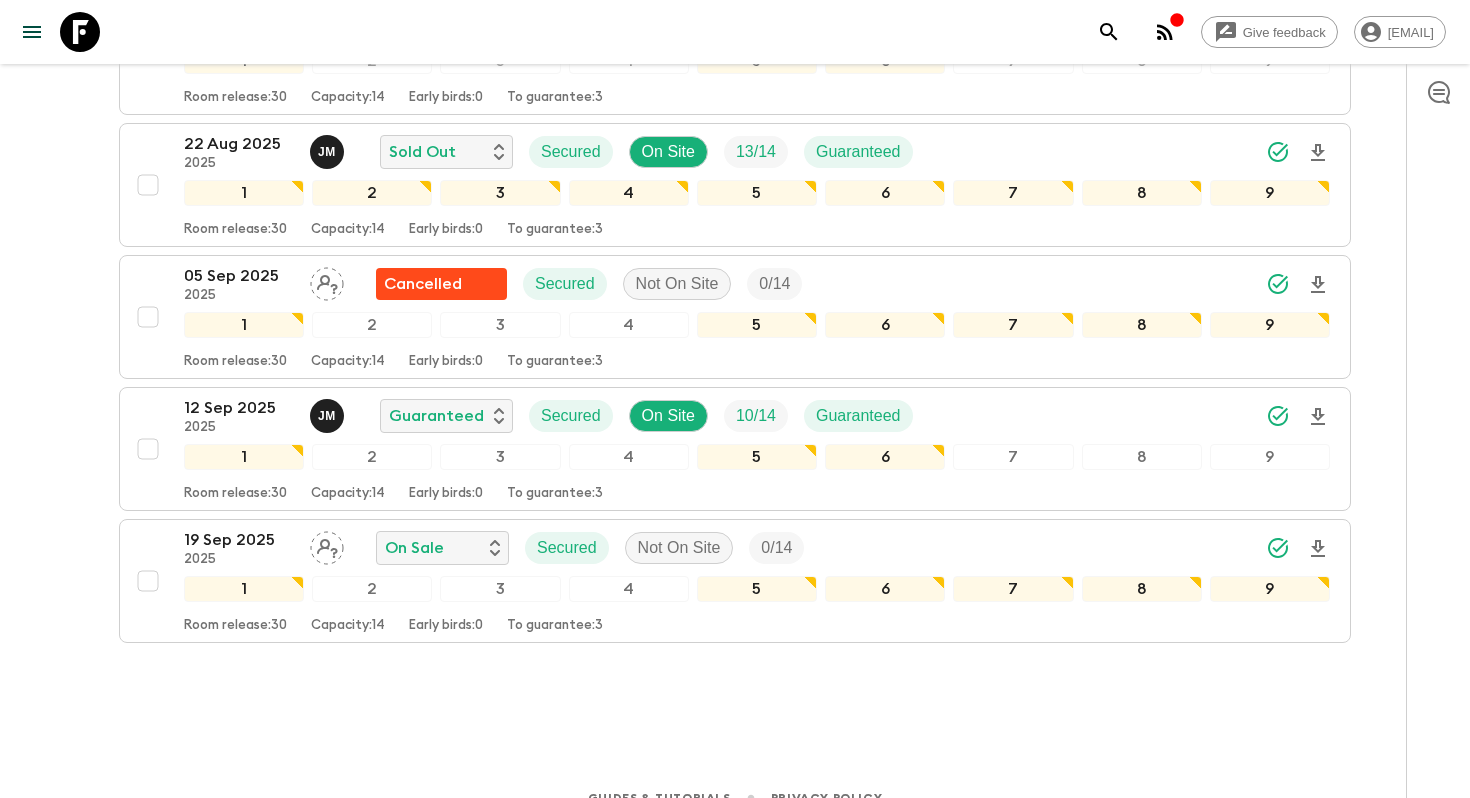scroll, scrollTop: 704, scrollLeft: 0, axis: vertical 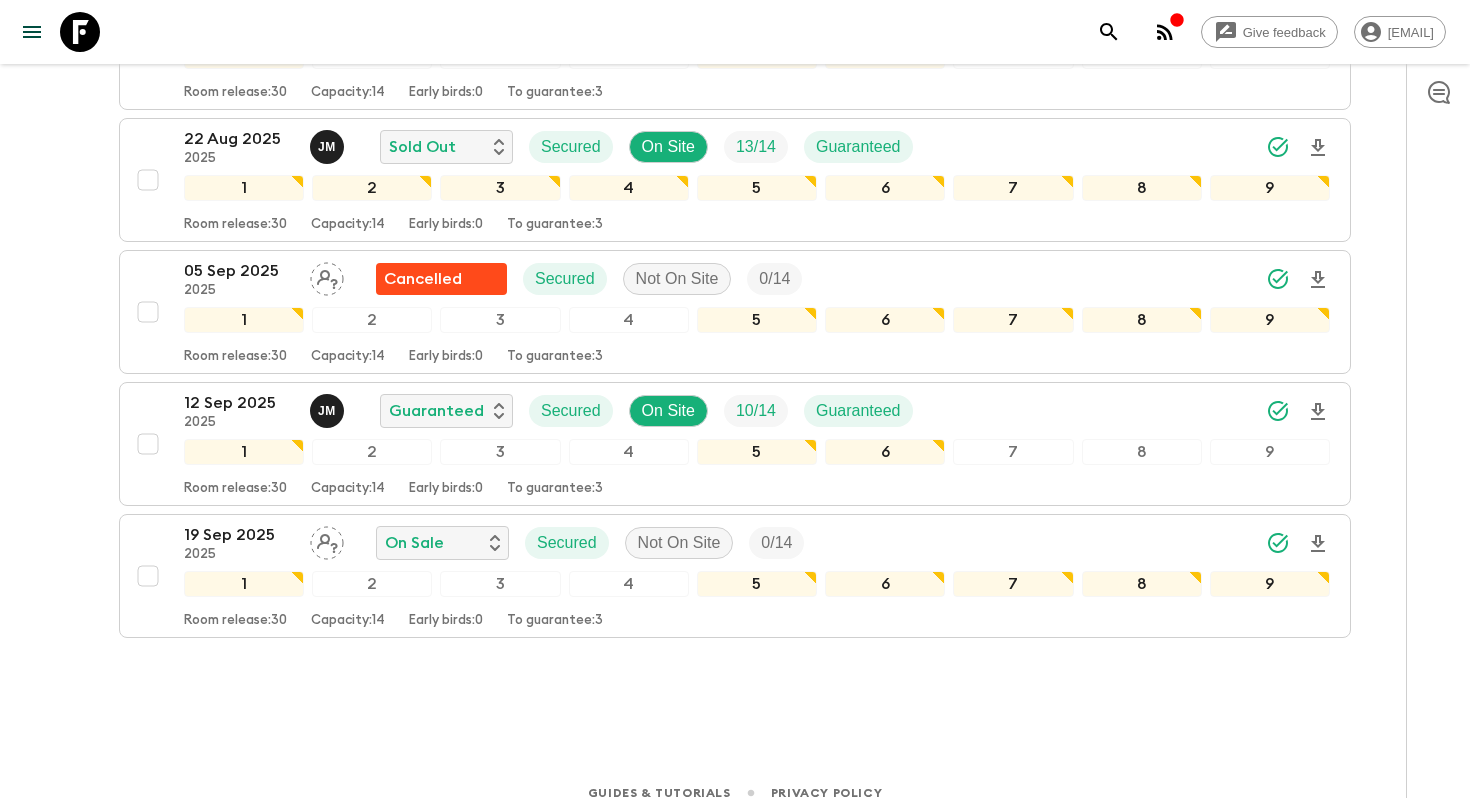 click 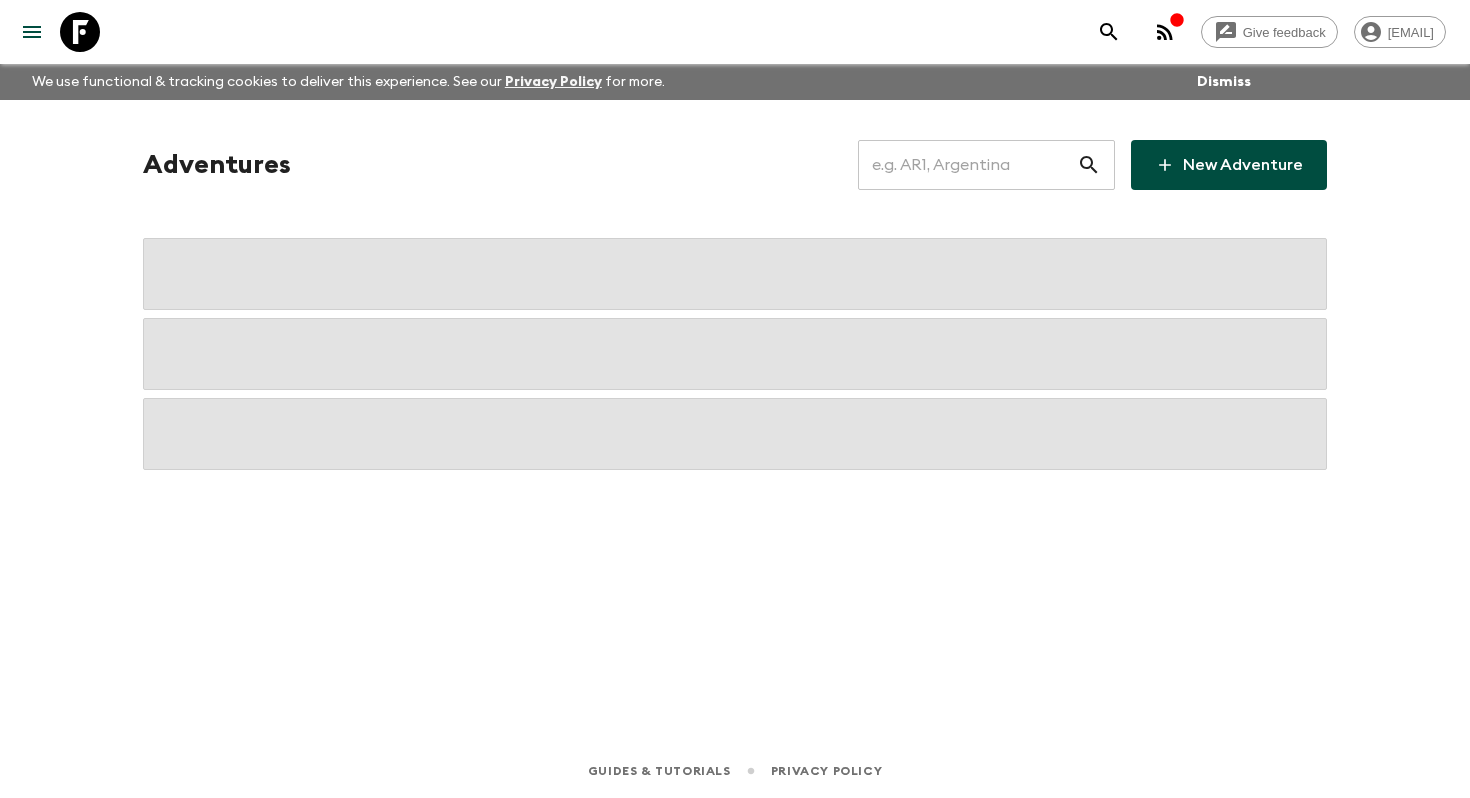 scroll, scrollTop: 0, scrollLeft: 0, axis: both 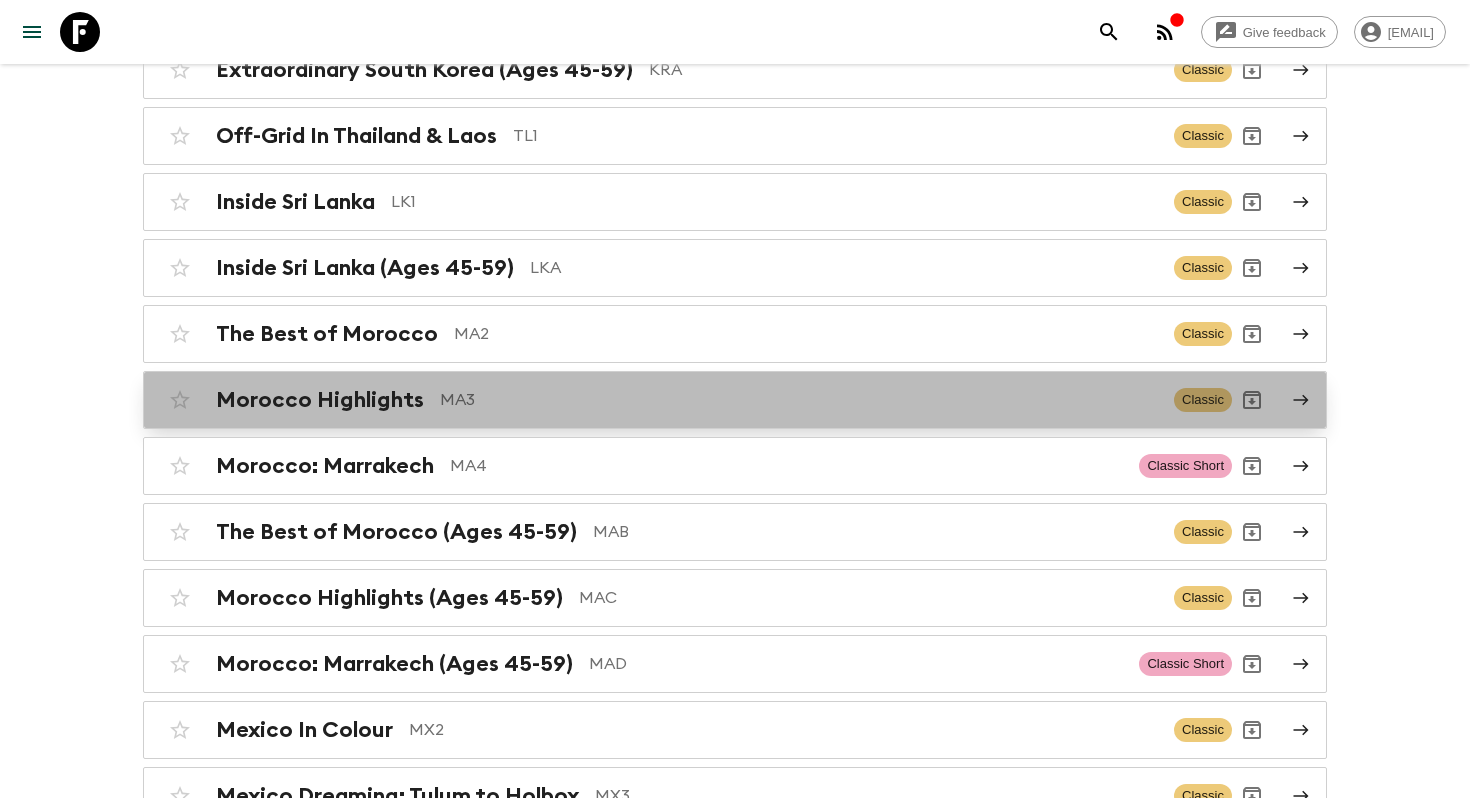 click on "MA3" at bounding box center [799, 400] 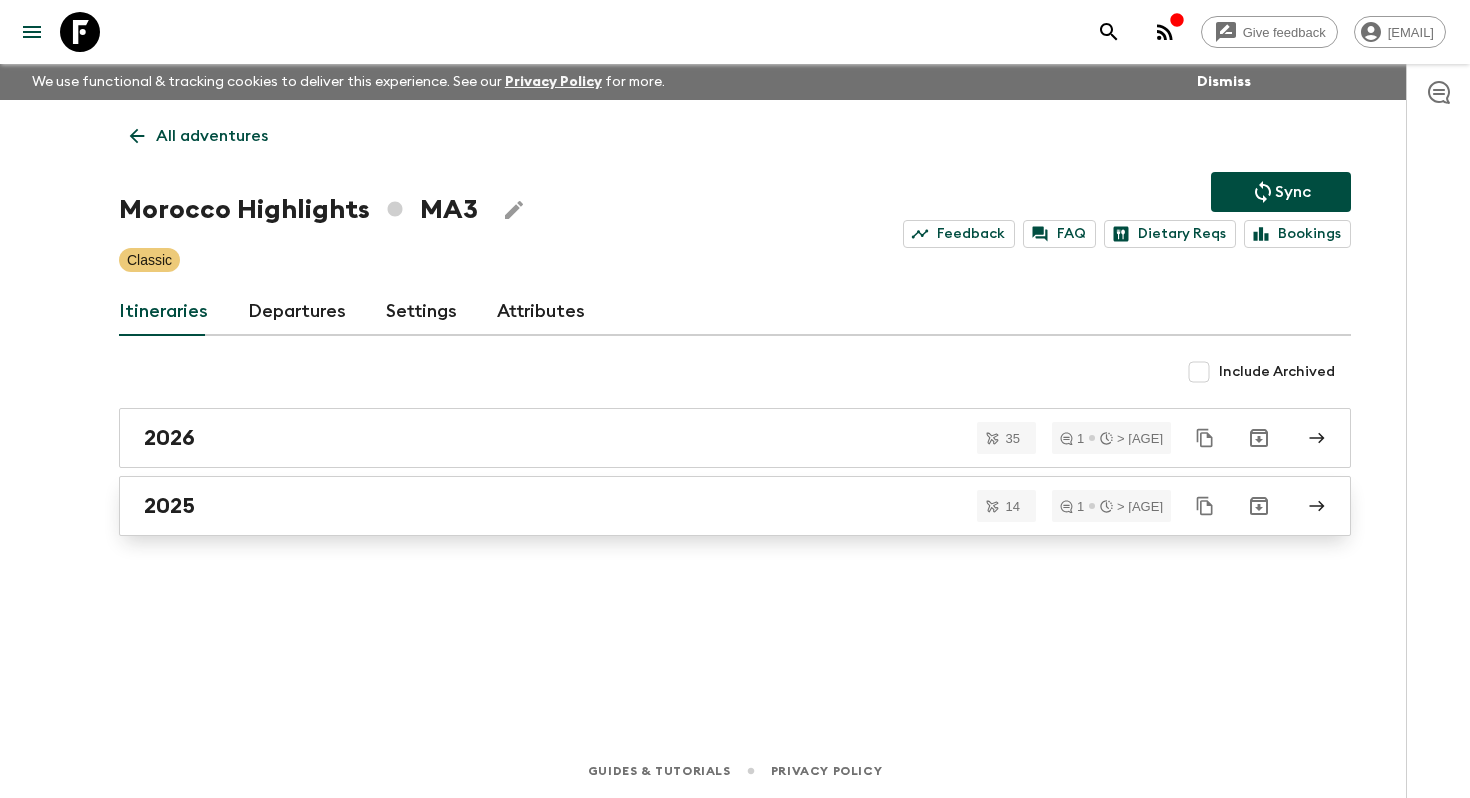 click on "2025" at bounding box center [716, 506] 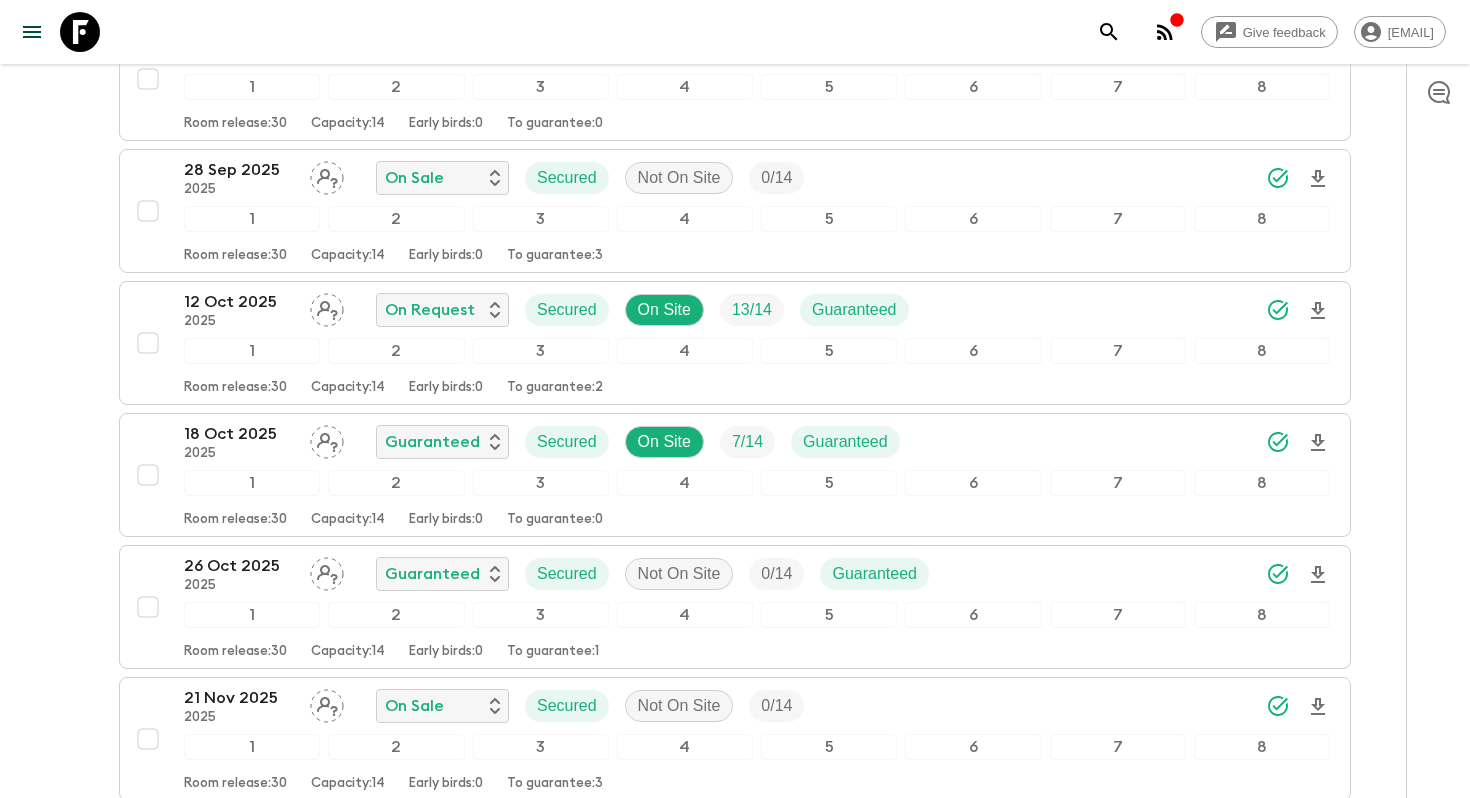 scroll, scrollTop: 1027, scrollLeft: 0, axis: vertical 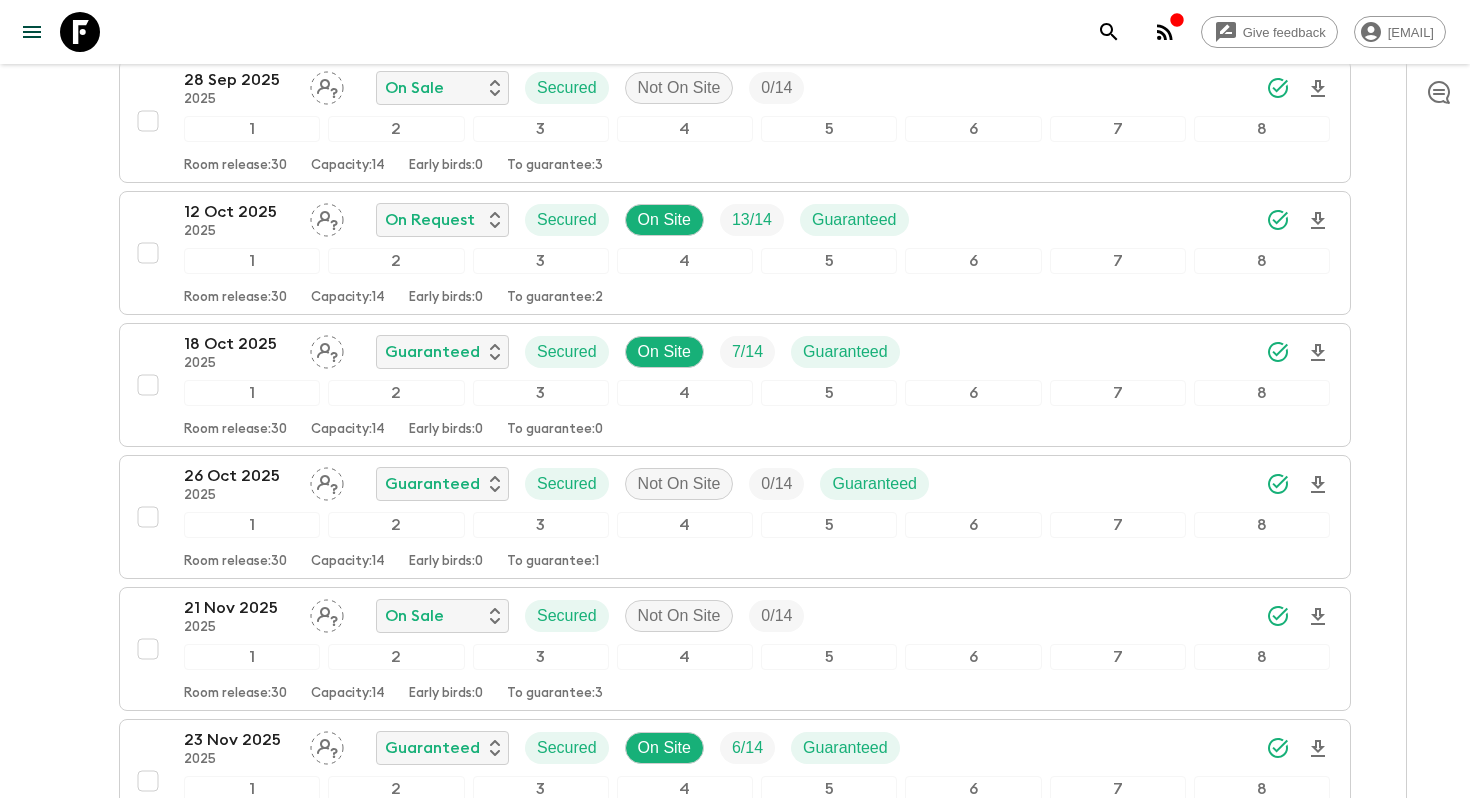 click 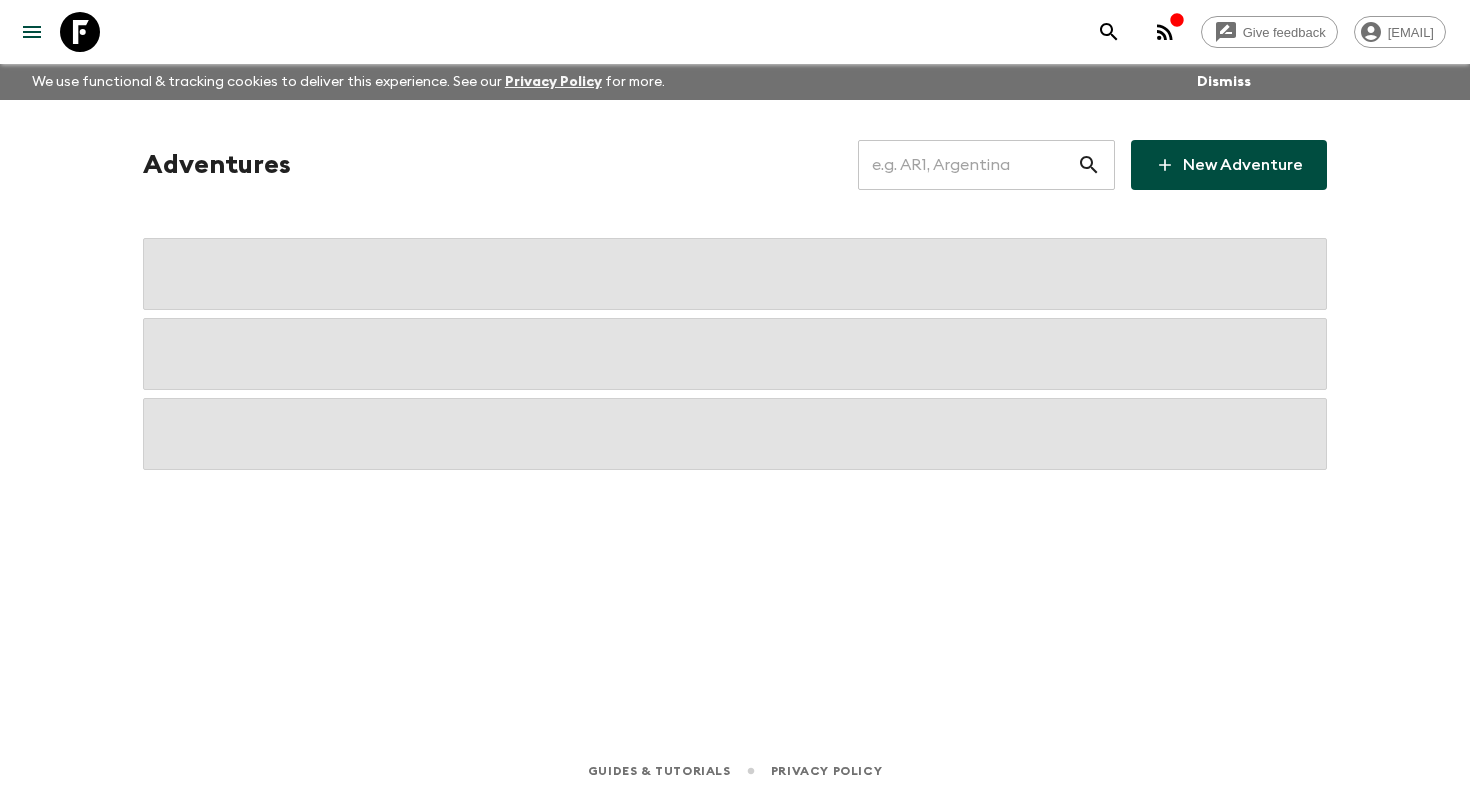 scroll, scrollTop: 0, scrollLeft: 0, axis: both 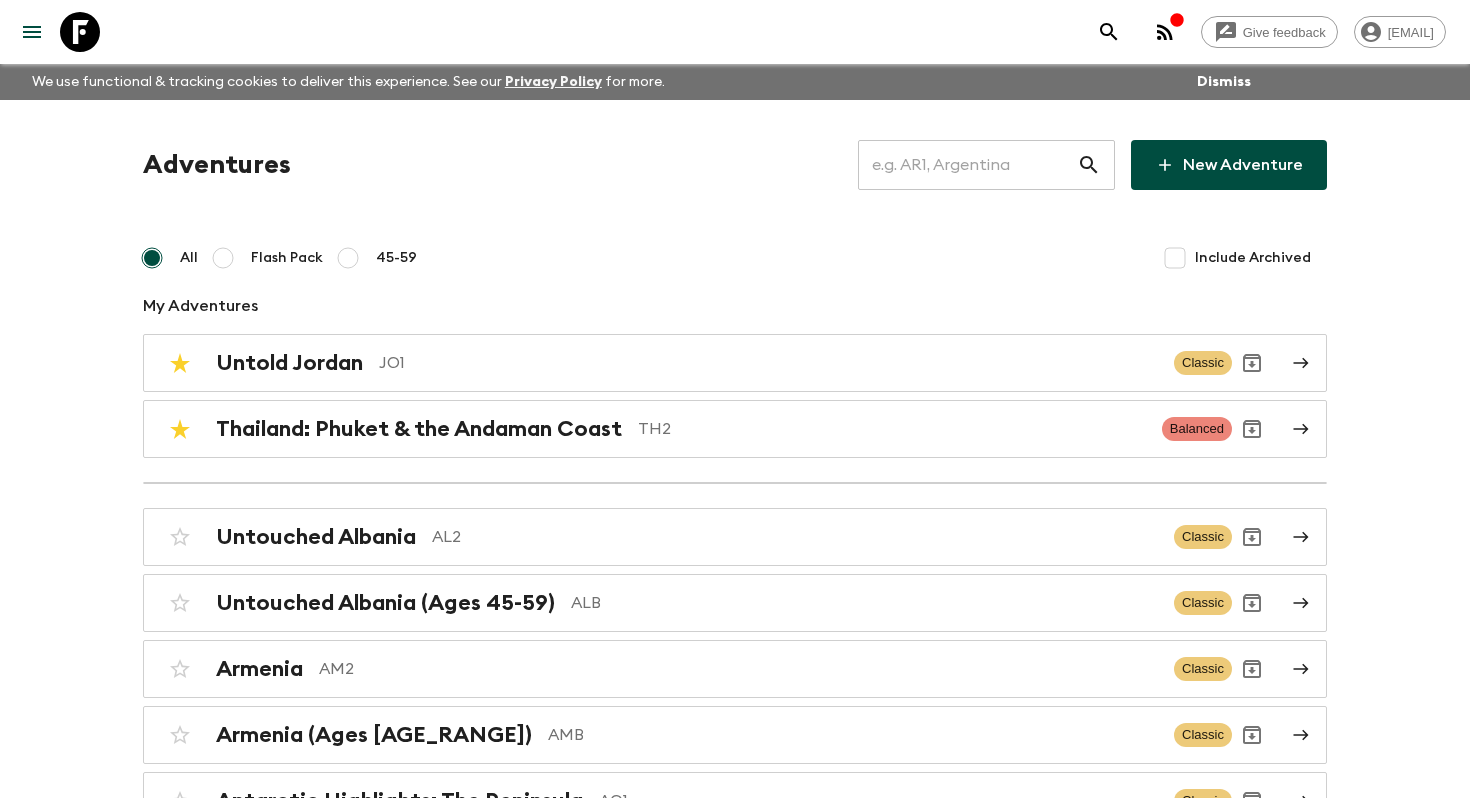 click on "Give feedback helena.b@flashpack.com We use functional & tracking cookies to deliver this experience. See our Privacy Policy for more. Dismiss Adventures ​ New Adventure All Flash Pack 45-59 Include Archived My Adventures Untold Jordan JO1 Classic Thailand: Phuket & the Andaman Coast TH2 Balanced Untouched Albania AL2 Classic Untouched Albania (Ages 45-59) ALB Classic Armenia  AM2 Classic Armenia (Ages 45-59) AMB Classic Antarctic Highlights: The Peninsula AQ1 Classic Antarctic Highlights: The Peninsula (Ages 45-59) AQA Classic Ultimate Argentina AR1 Classic Argentina & Brazil AB2 Classic Argentina & Brazil (Ages 45-59) ABB Classic East Coast Australia: Sydney, Byron & Beyond AU1 Classic Bosnia & Montenegro BM1 Classic Bolivia: Sacred Lakes & Salt Flats BO1 Classic Bolivia: Sacred Lakes & Salt Flats (Ages 45-59) BOA Classic Immersive Brazil BR3 Balanced TA1 TA1 Classic Belize: Jungles, Mayans & Manatees BZ1 Classic Belize: Jungles, Mayans & Manatees (Ages 45-59) BZA Classic CA1 Classic CL1 Classic CLA CO1" at bounding box center [735, 4925] 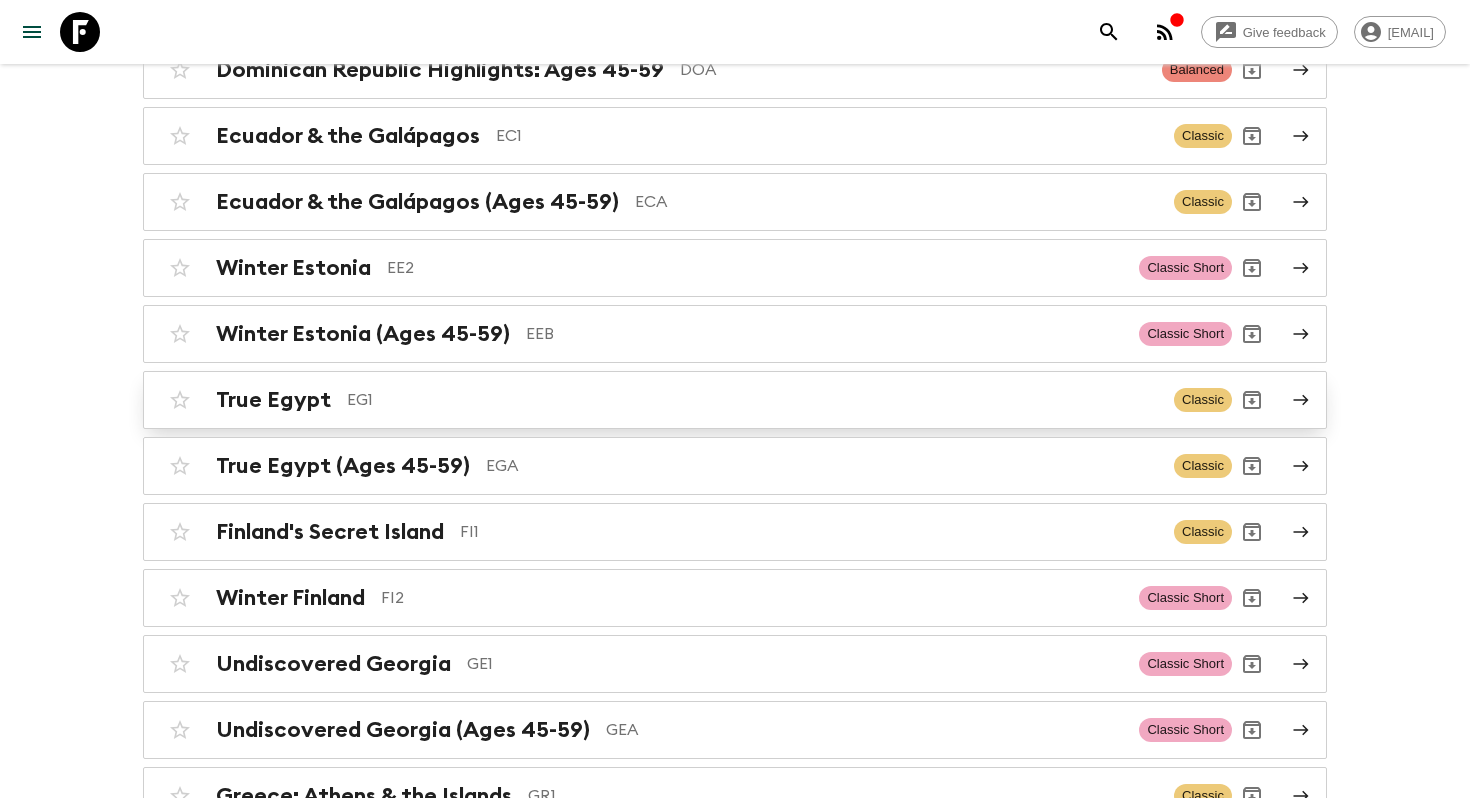 click on "True Egypt" at bounding box center (273, 400) 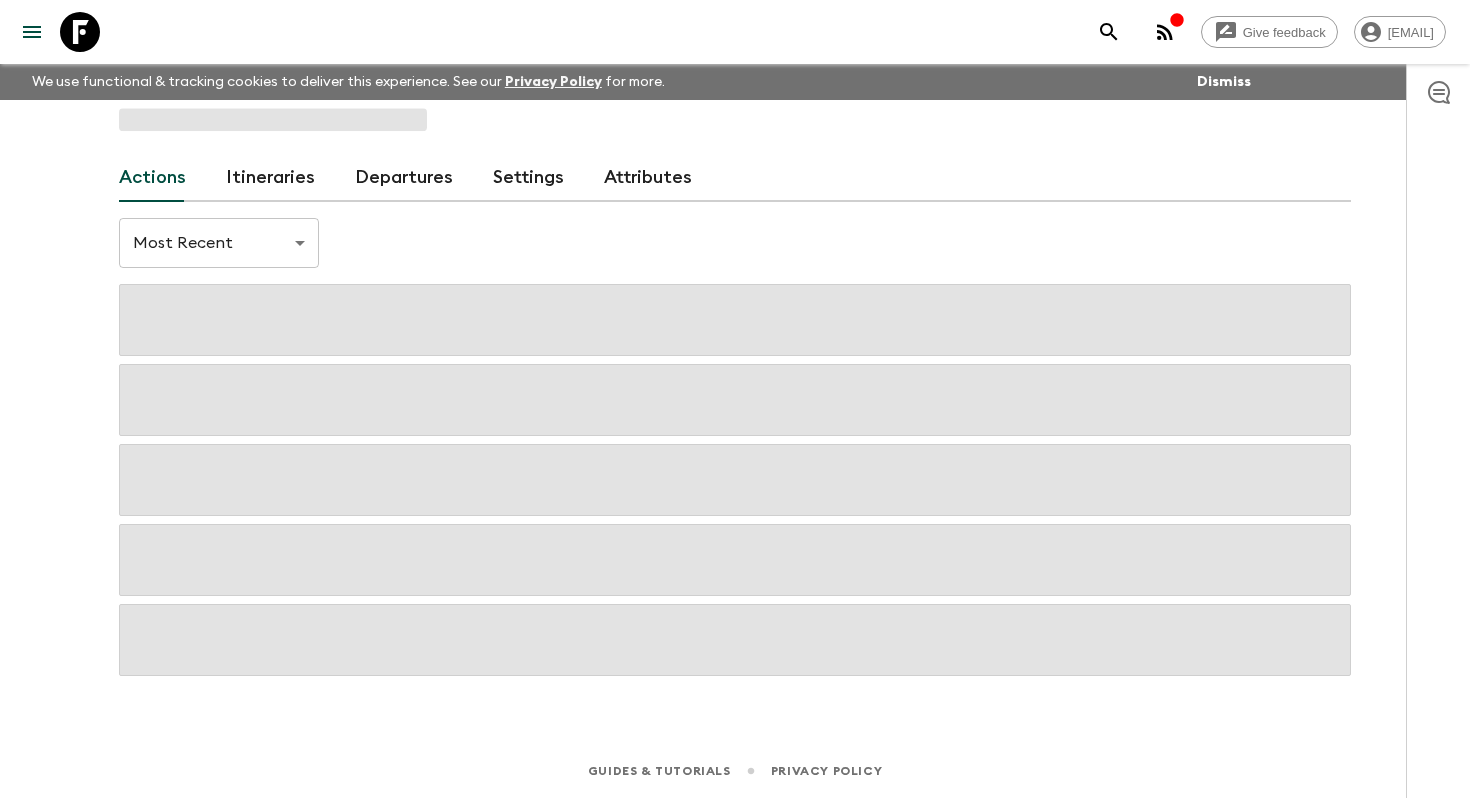 scroll, scrollTop: 0, scrollLeft: 0, axis: both 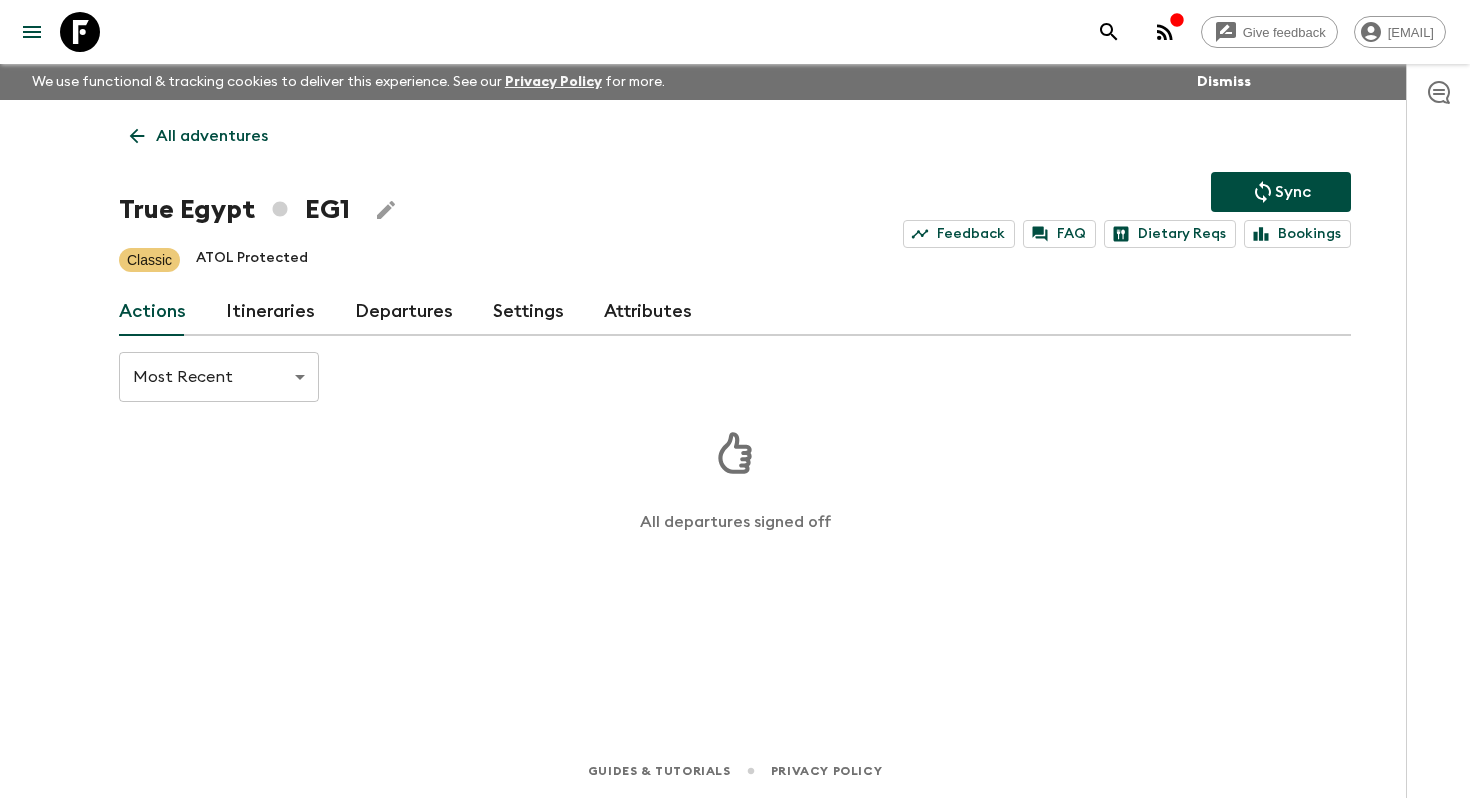 click on "Itineraries" at bounding box center [270, 312] 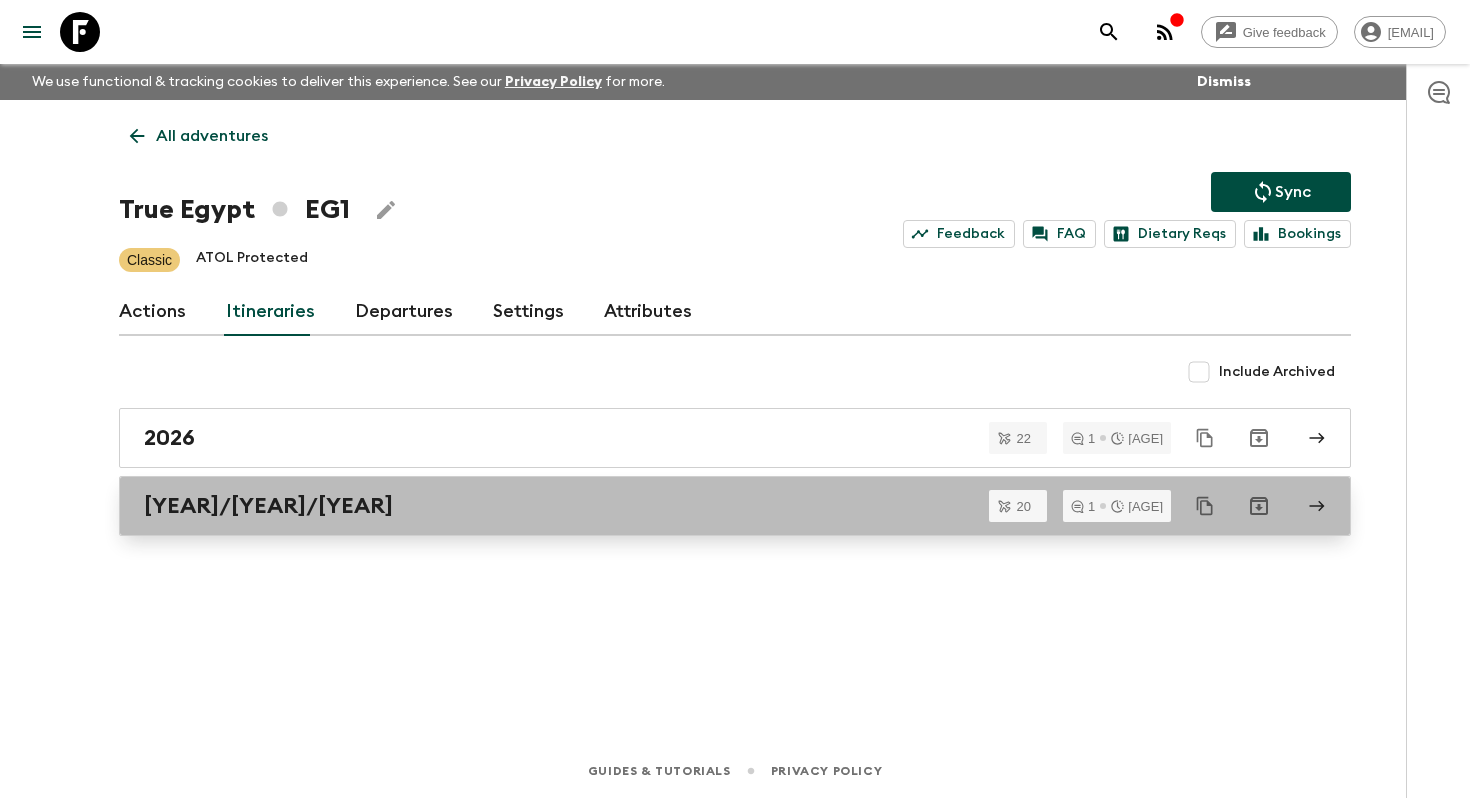 click on "2023/2024/2025" at bounding box center (716, 506) 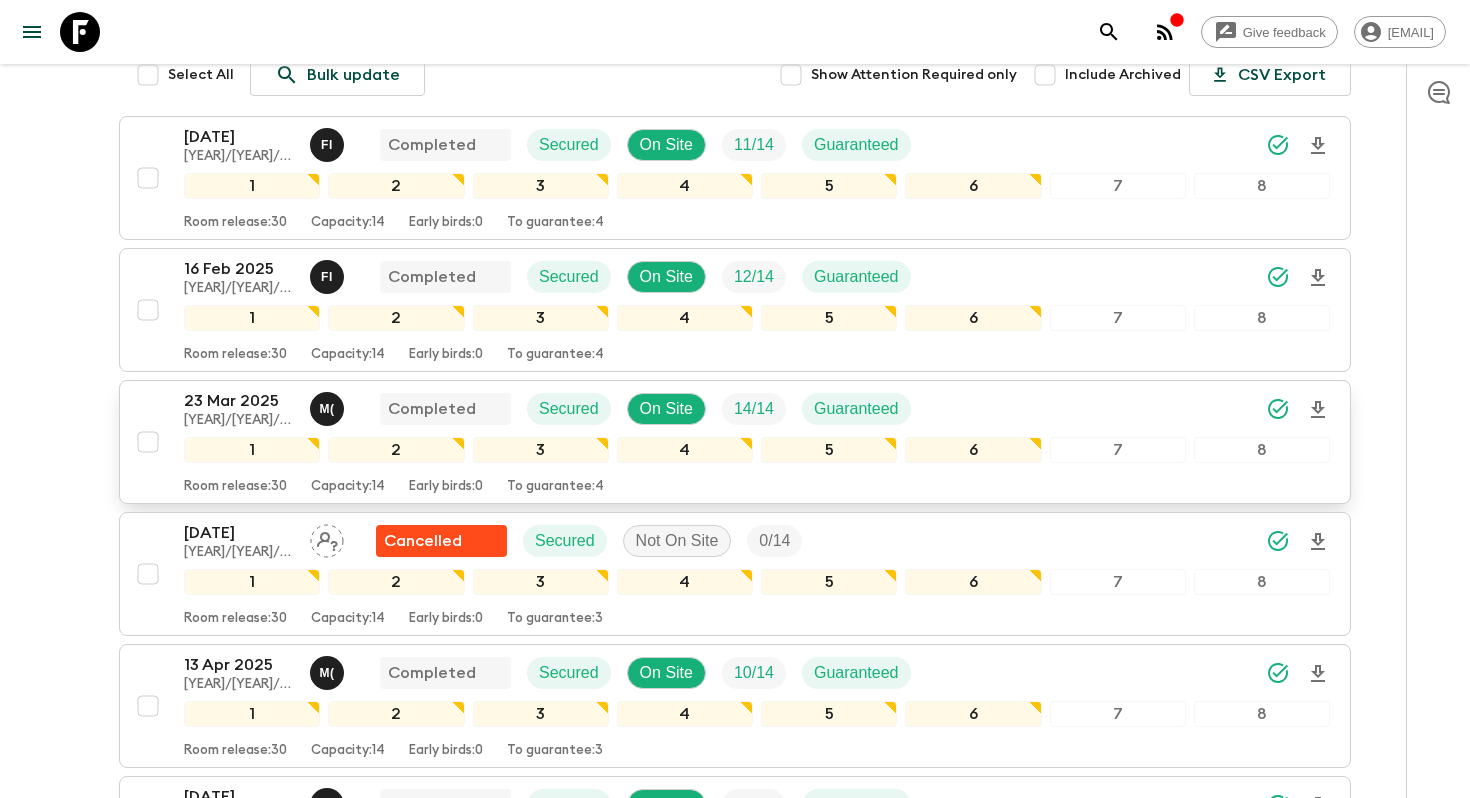 scroll, scrollTop: 0, scrollLeft: 0, axis: both 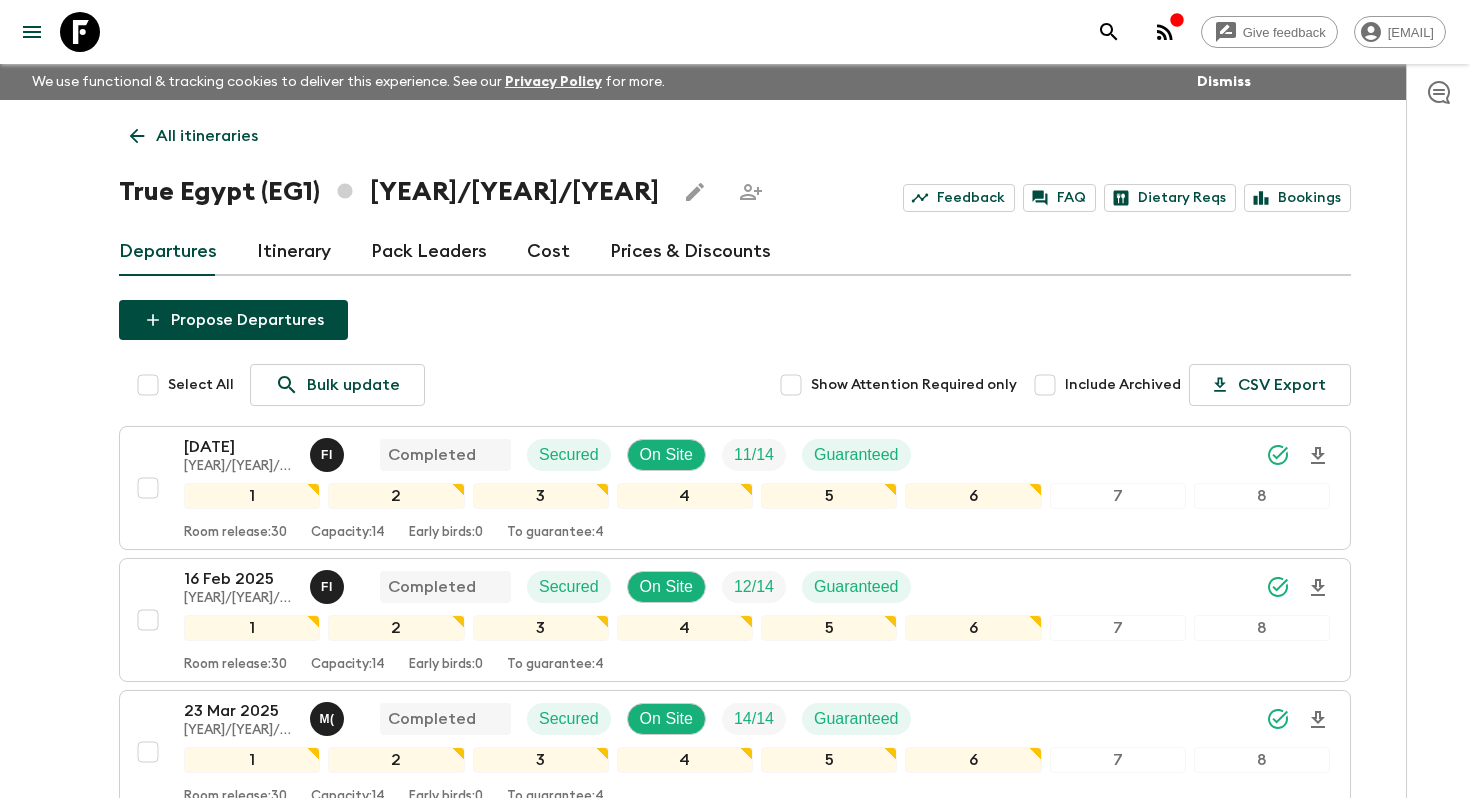 click 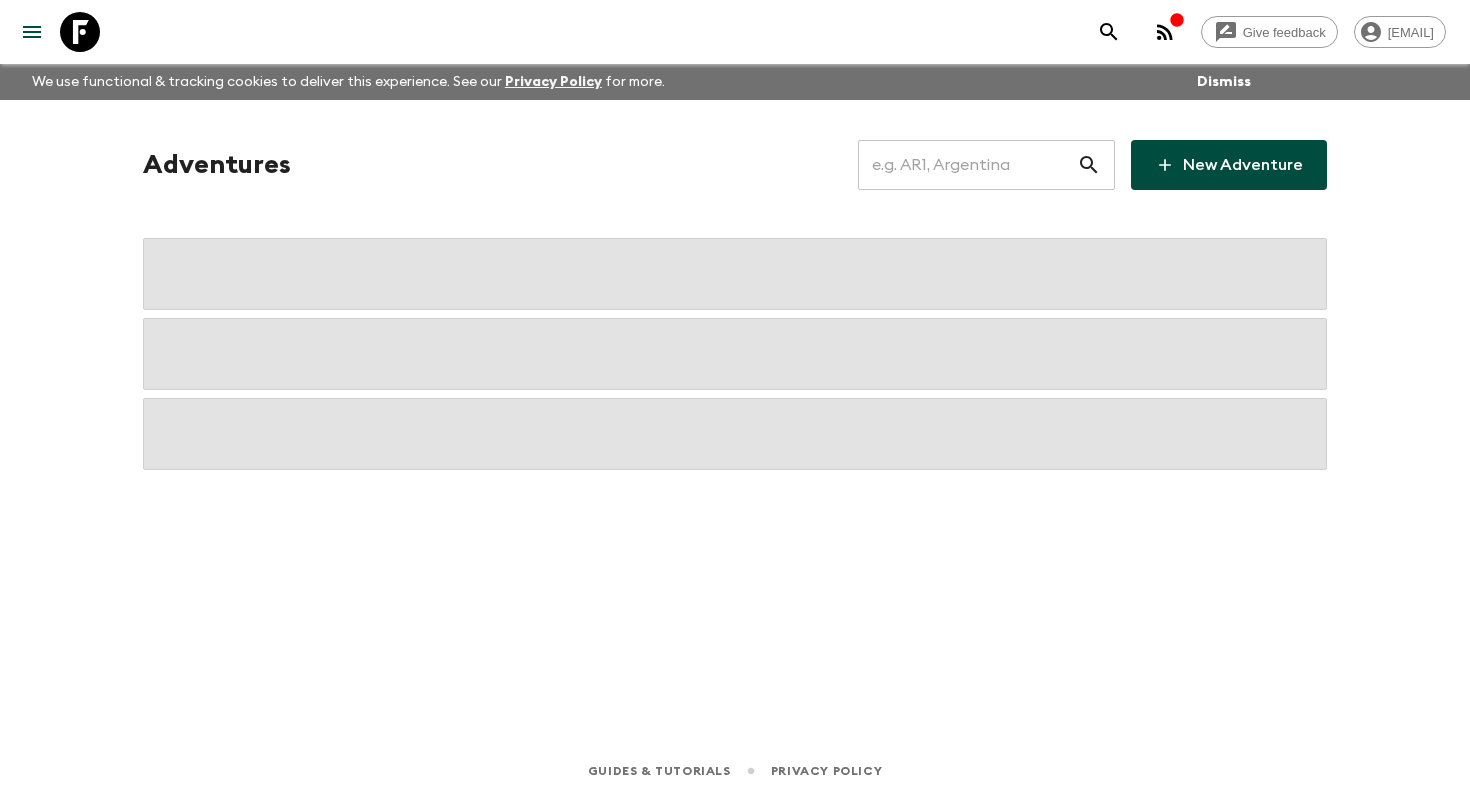 click on "Give feedback helena.b@flashpack.com We use functional & tracking cookies to deliver this experience. See our Privacy Policy for more. Dismiss Adventures ​ New Adventure Guides & Tutorials Privacy Policy" at bounding box center (735, 399) 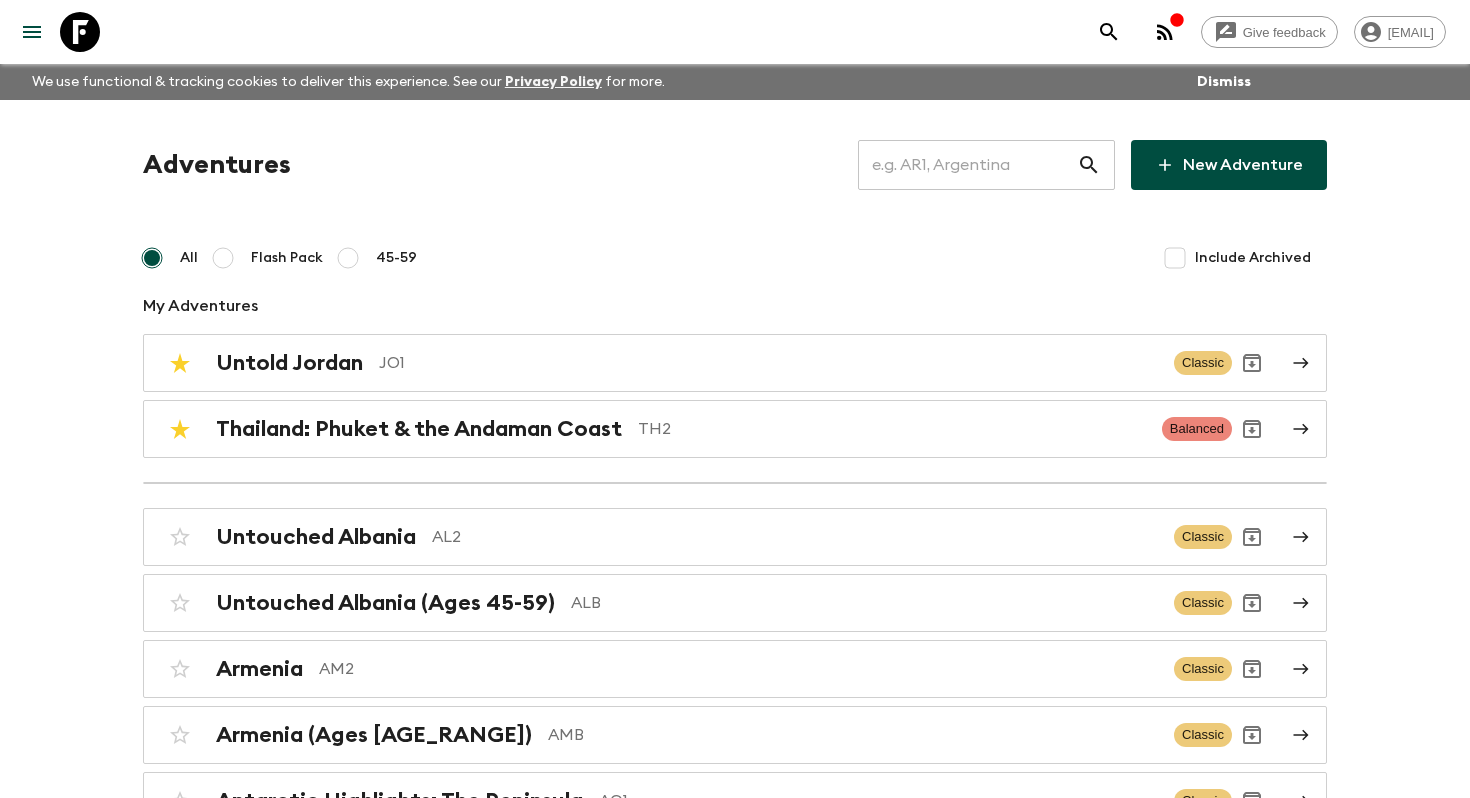 scroll, scrollTop: 7397, scrollLeft: 0, axis: vertical 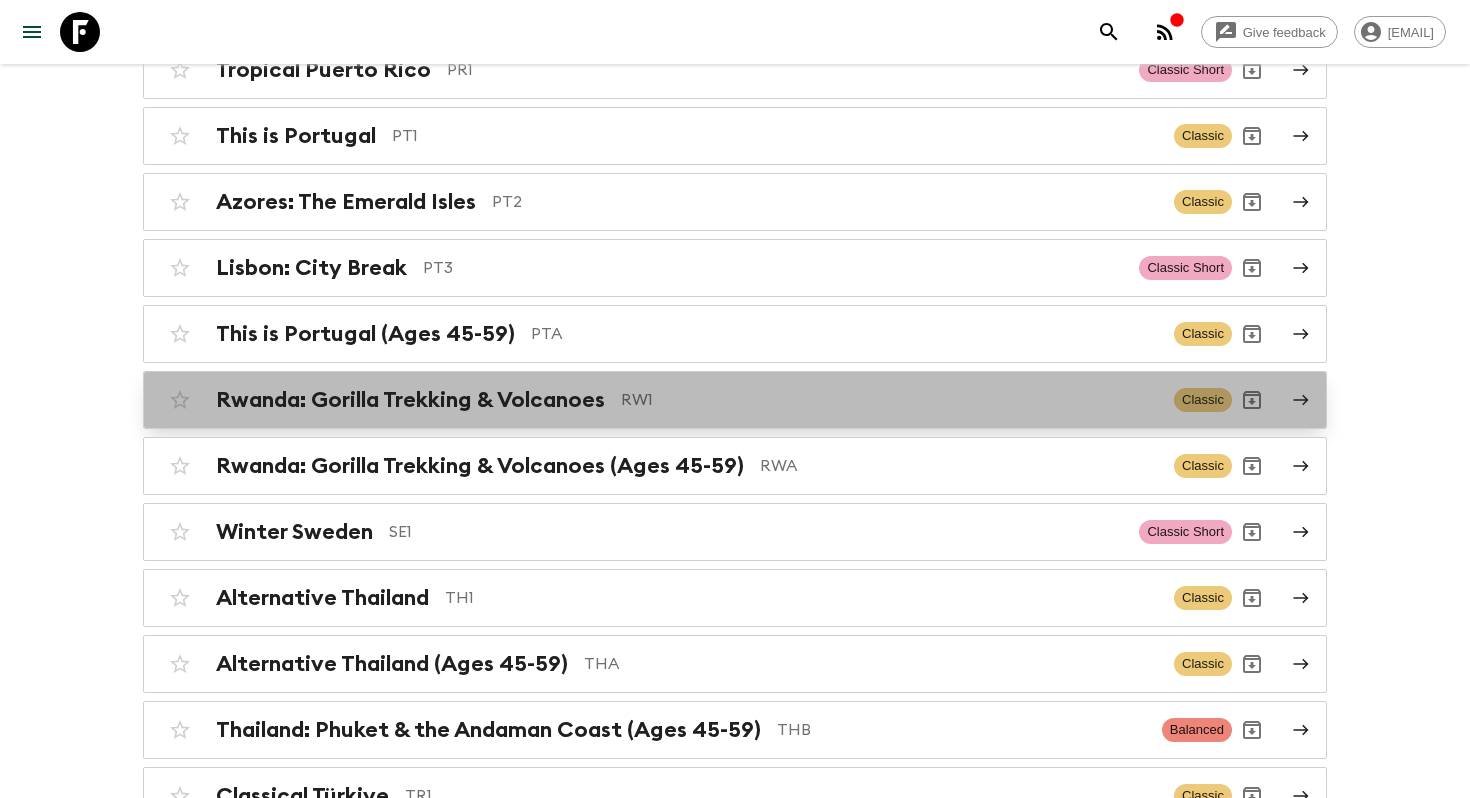 click on "RW1" at bounding box center [889, 400] 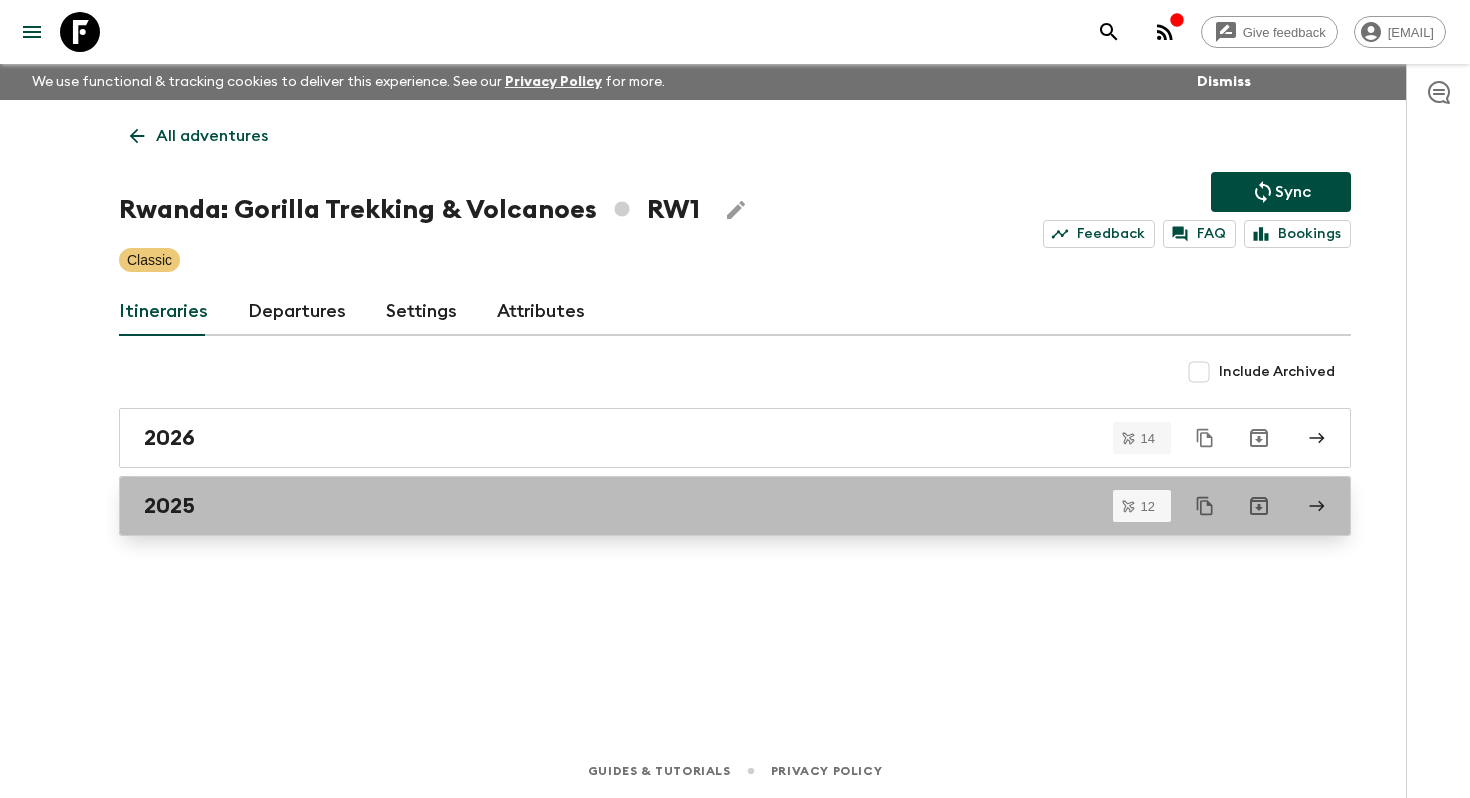 click on "2025" at bounding box center (735, 506) 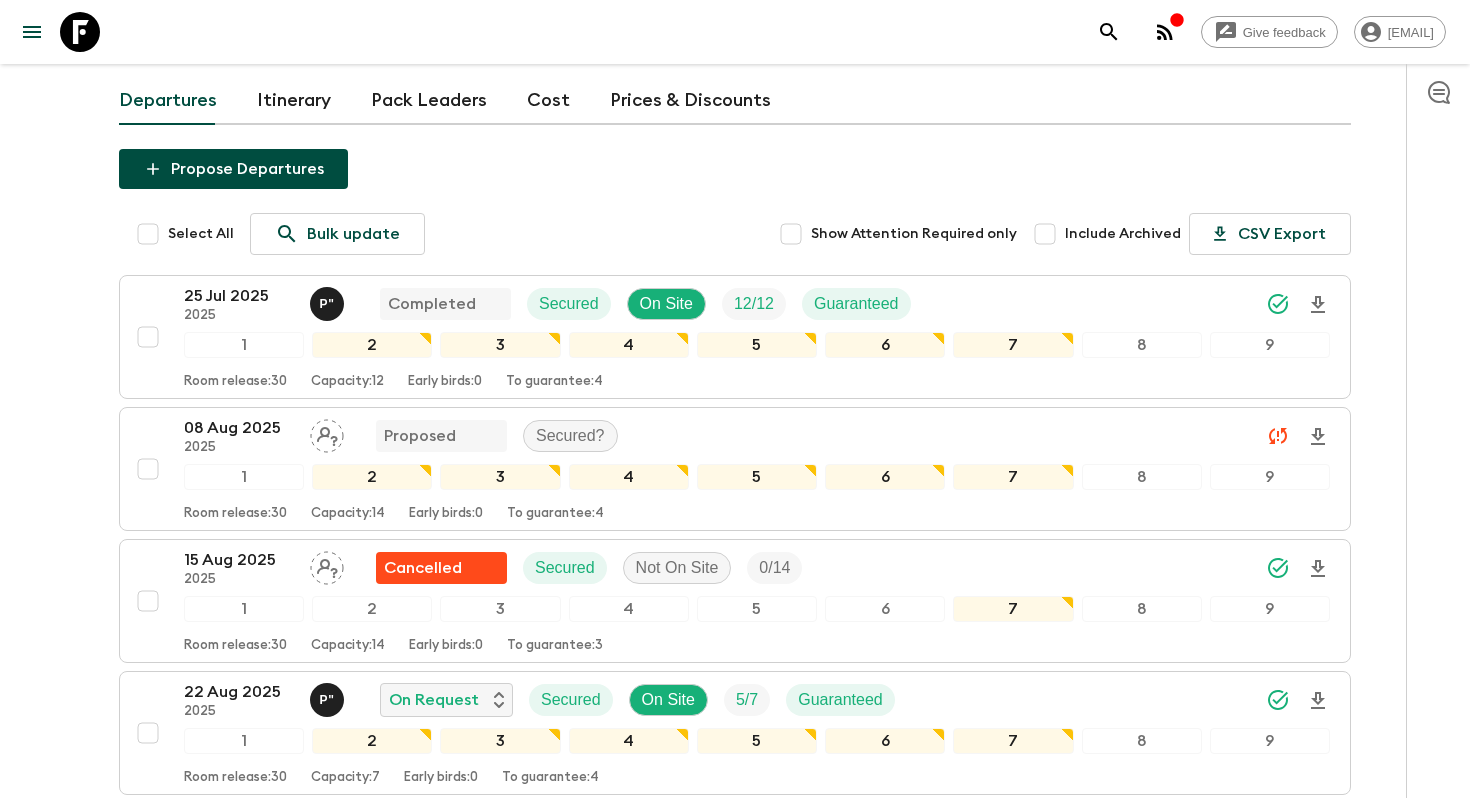 scroll, scrollTop: 168, scrollLeft: 0, axis: vertical 